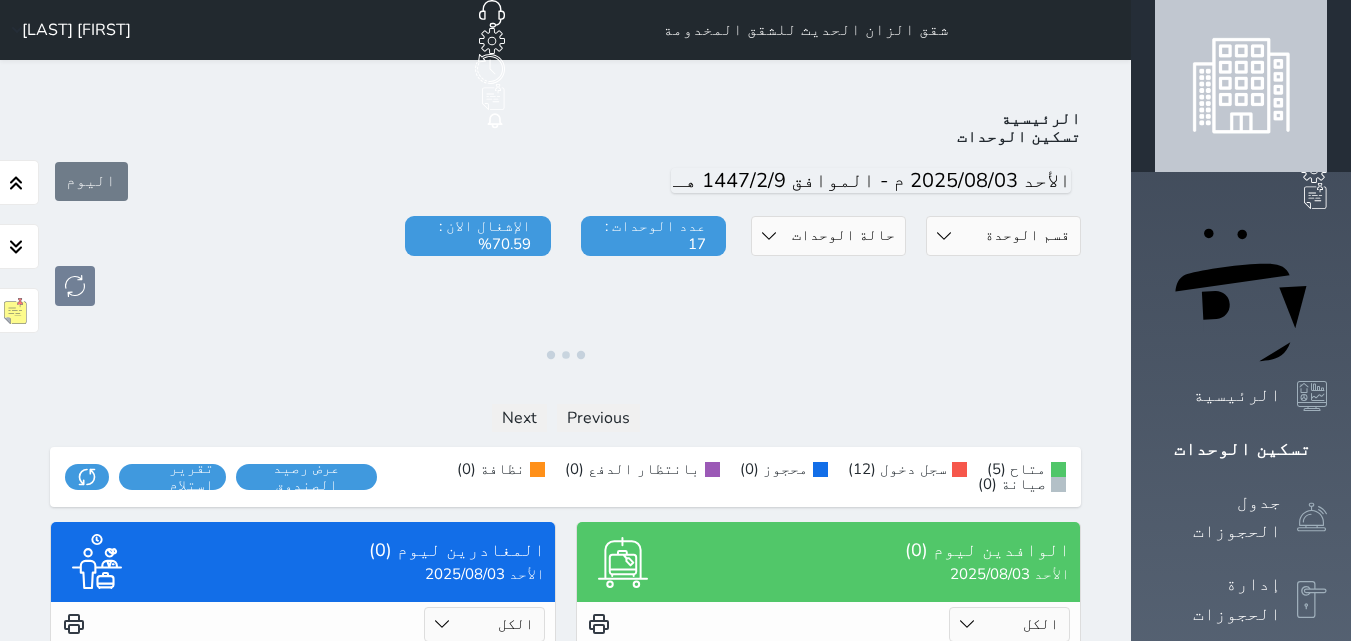 click 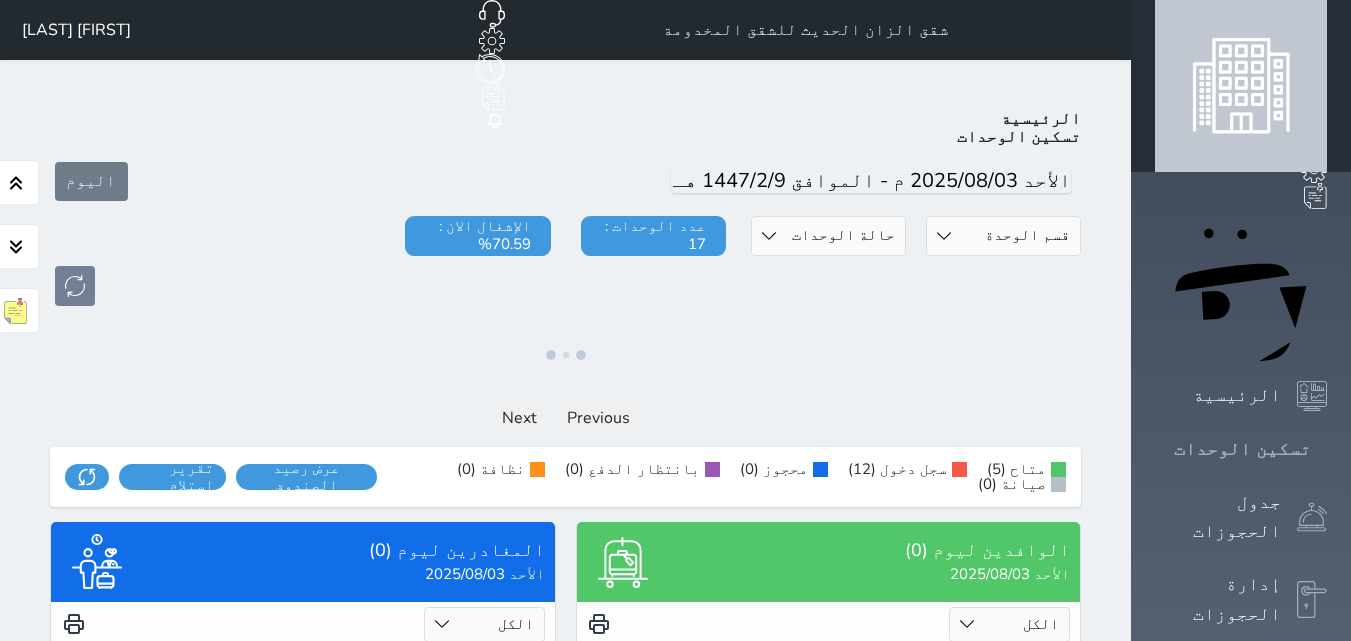 click on "تسكين الوحدات" at bounding box center (1242, 449) 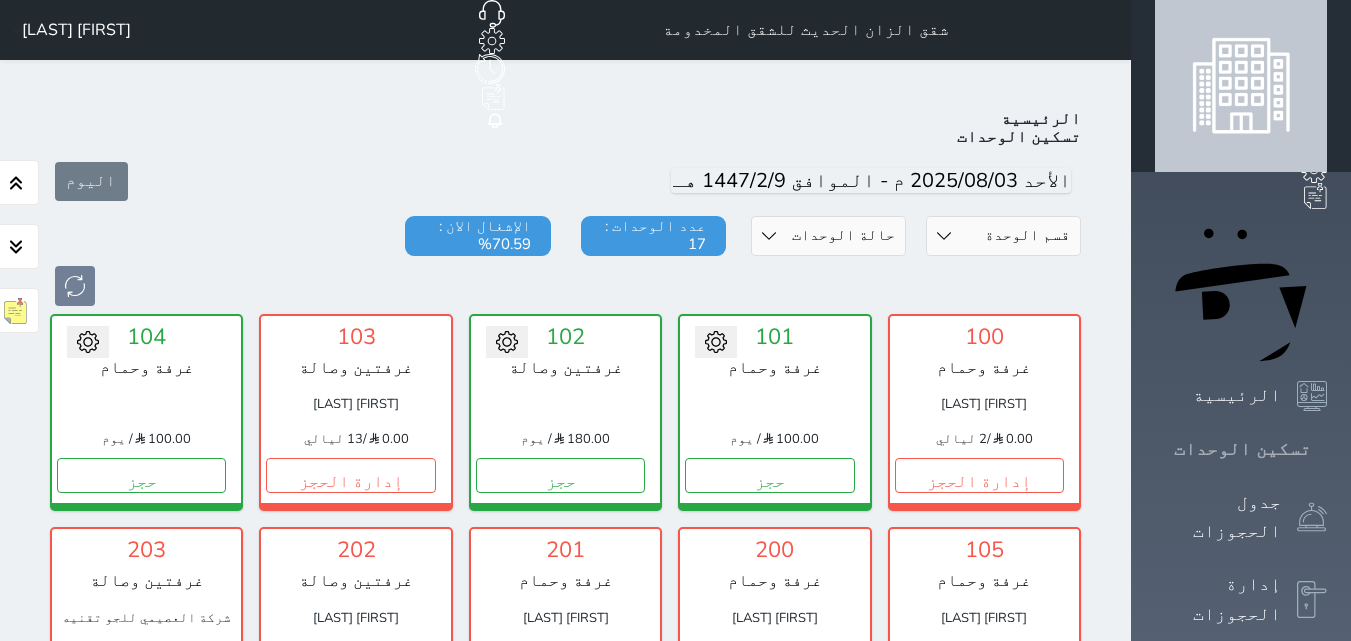 scroll, scrollTop: 71, scrollLeft: 0, axis: vertical 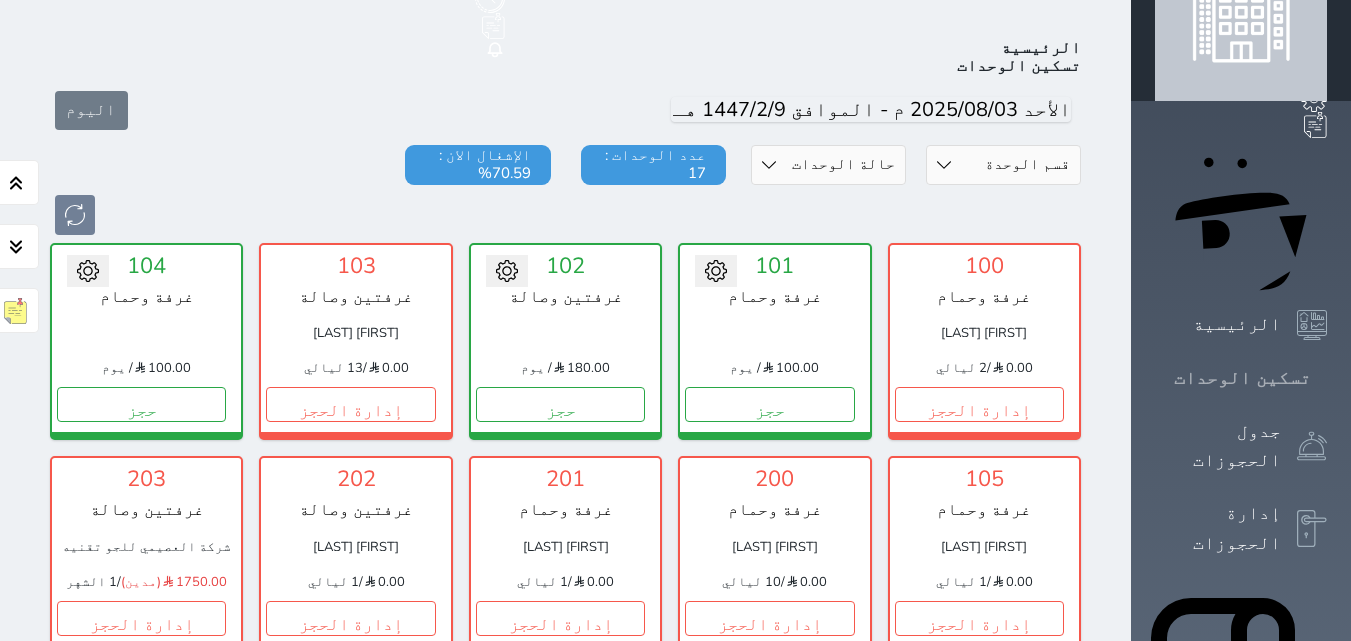 click on "حجز جماعي جديد   حجز جديد             الرئيسية     تسكين الوحدات     جدول الحجوزات     إدارة الحجوزات     POS     الإدارة المالية     العملاء     تقييمات العملاء     الوحدات     الخدمات     التقارير     الإعدادات                                 المدفوعات الالكترونية     الدعم الفني" at bounding box center (1241, 794) 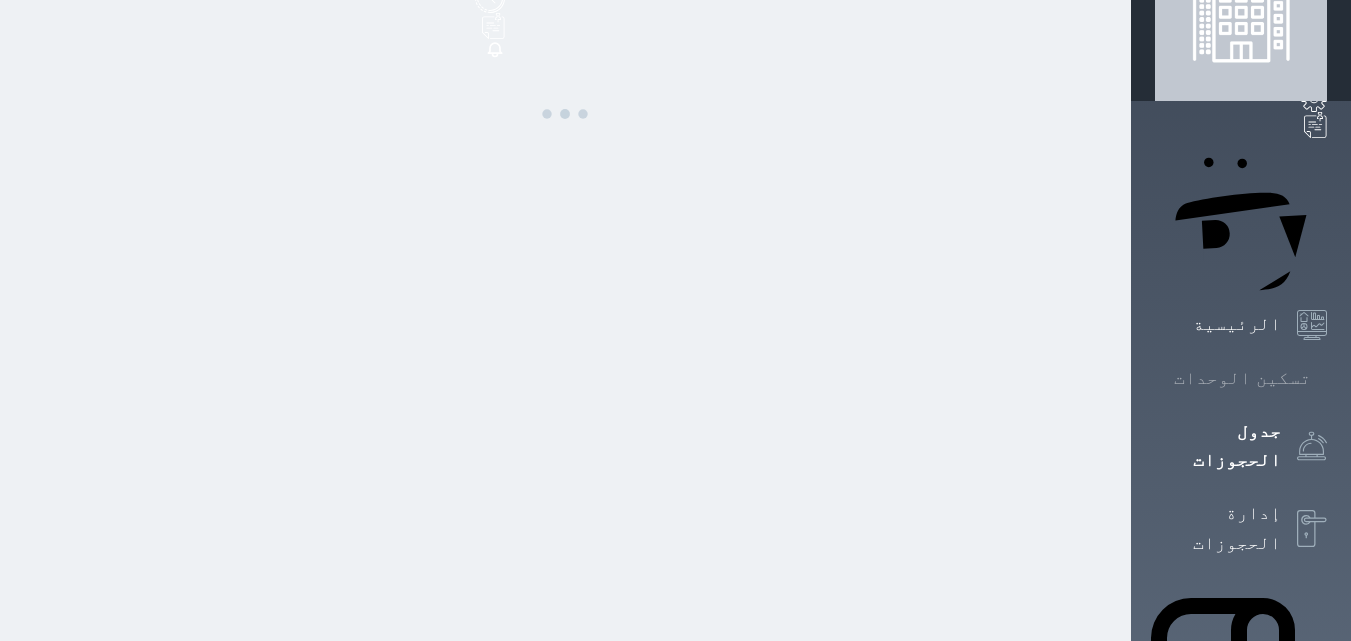scroll, scrollTop: 0, scrollLeft: 0, axis: both 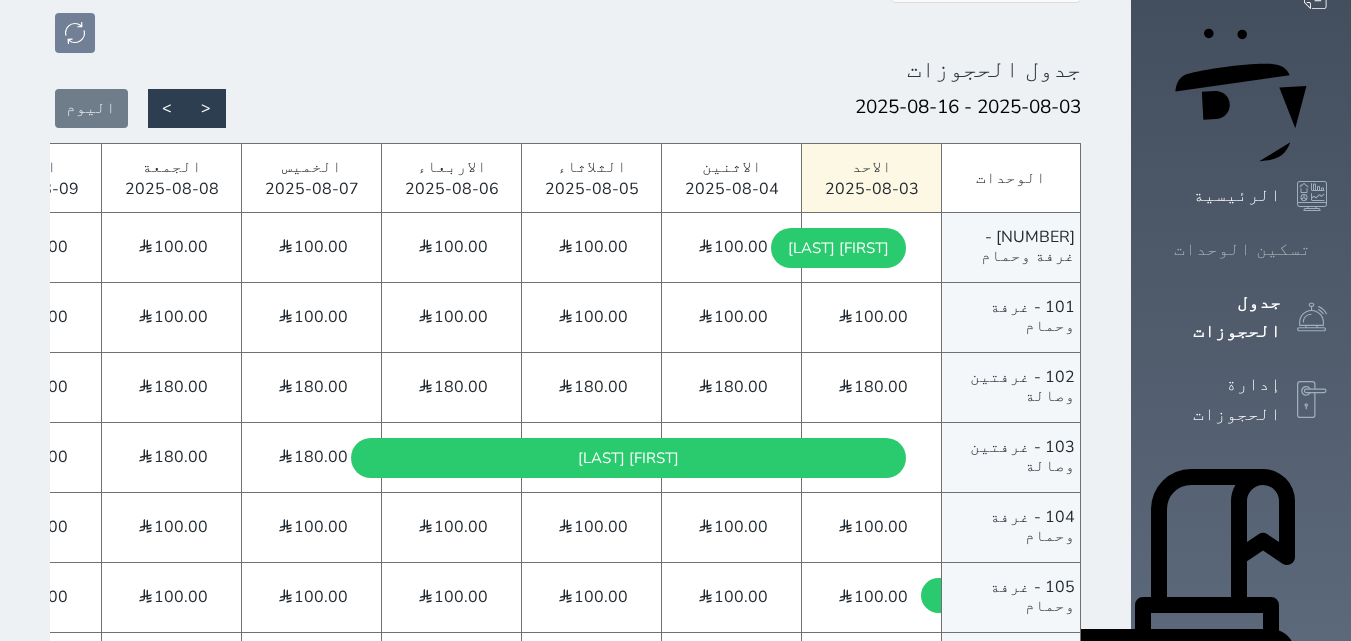 click on "تسكين الوحدات" at bounding box center [1241, 249] 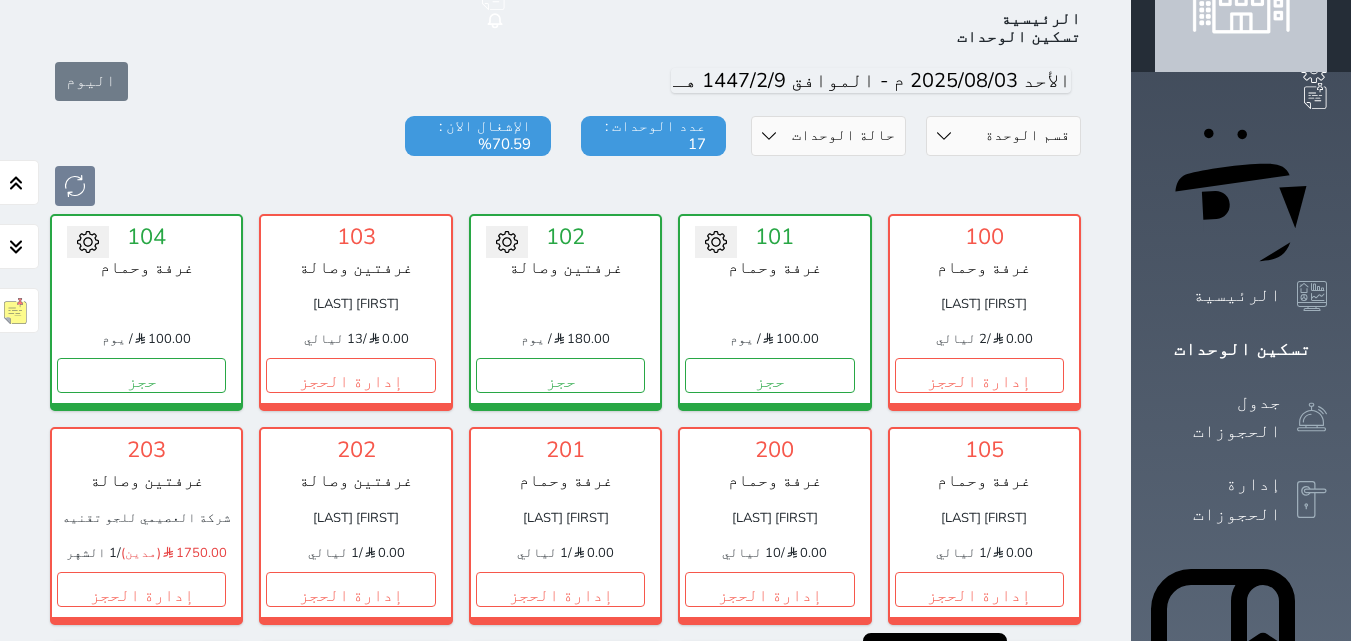 scroll, scrollTop: 78, scrollLeft: 0, axis: vertical 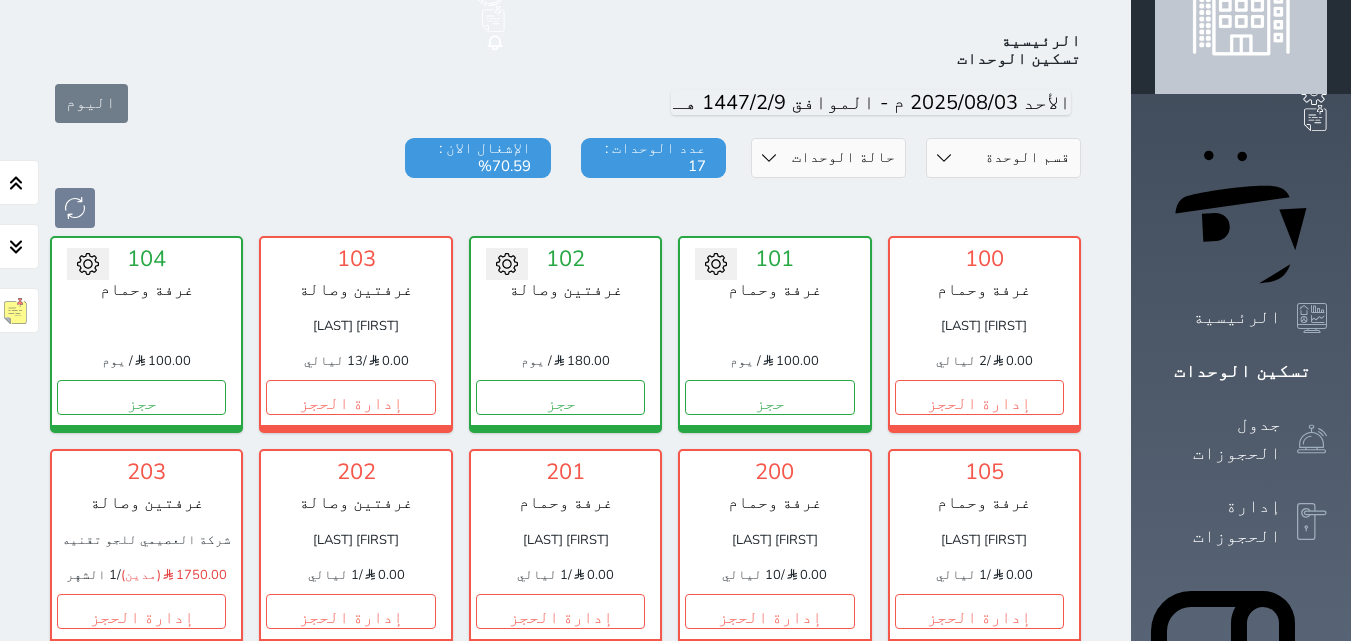 drag, startPoint x: 661, startPoint y: 417, endPoint x: 690, endPoint y: 427, distance: 30.675724 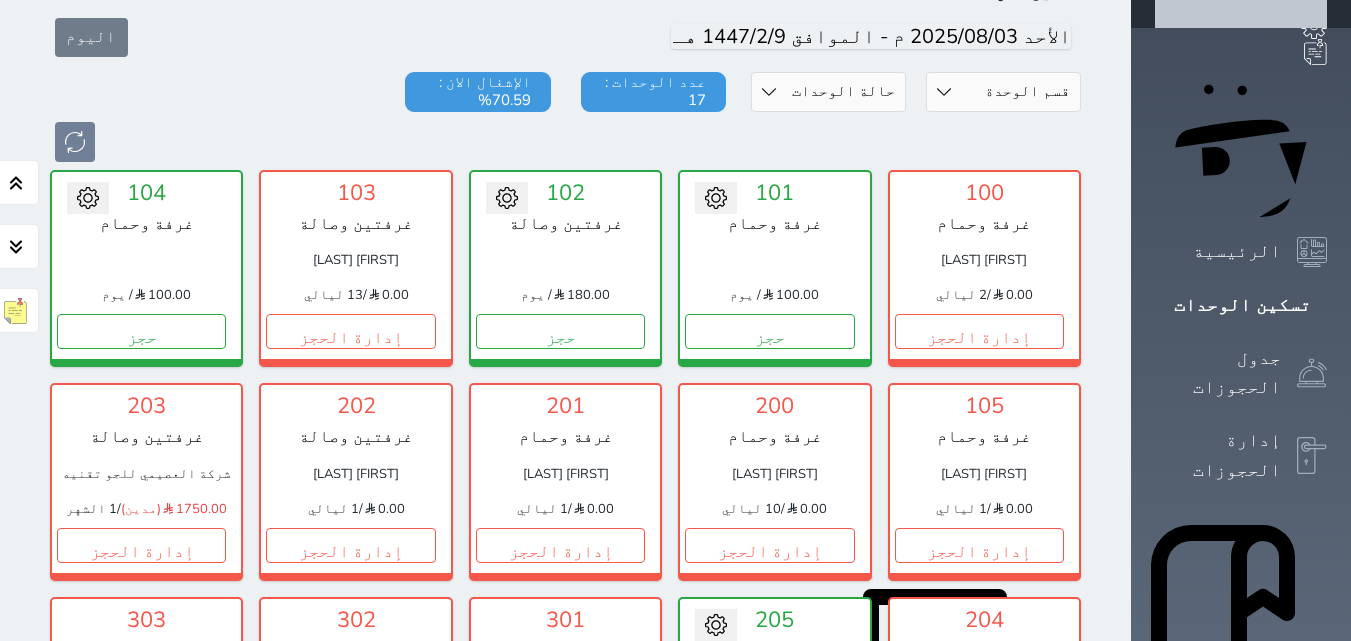 scroll, scrollTop: 178, scrollLeft: 0, axis: vertical 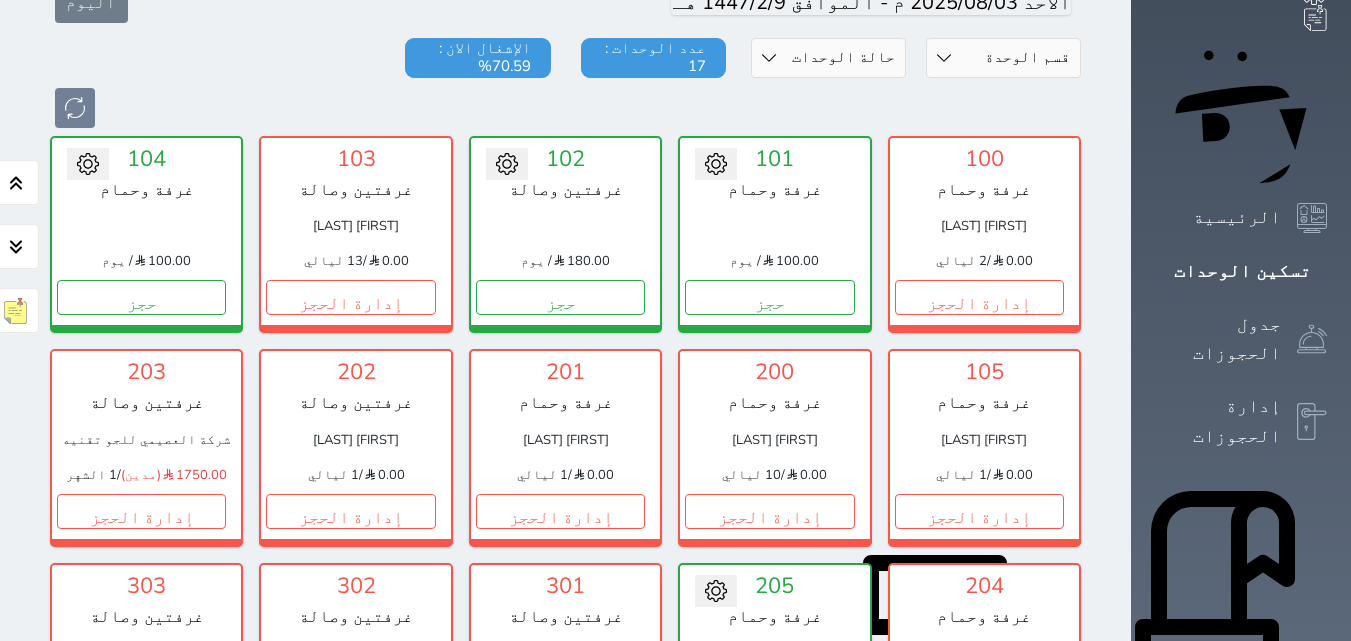 click on "حجز" at bounding box center (769, 724) 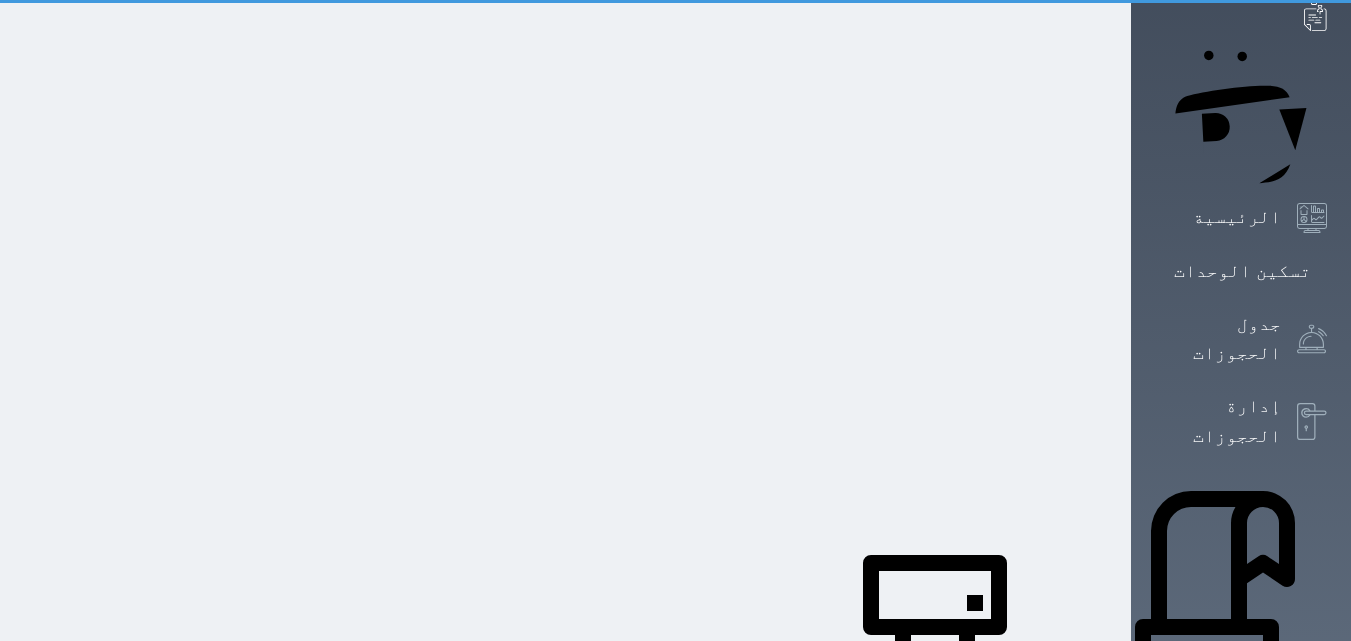 scroll, scrollTop: 43, scrollLeft: 0, axis: vertical 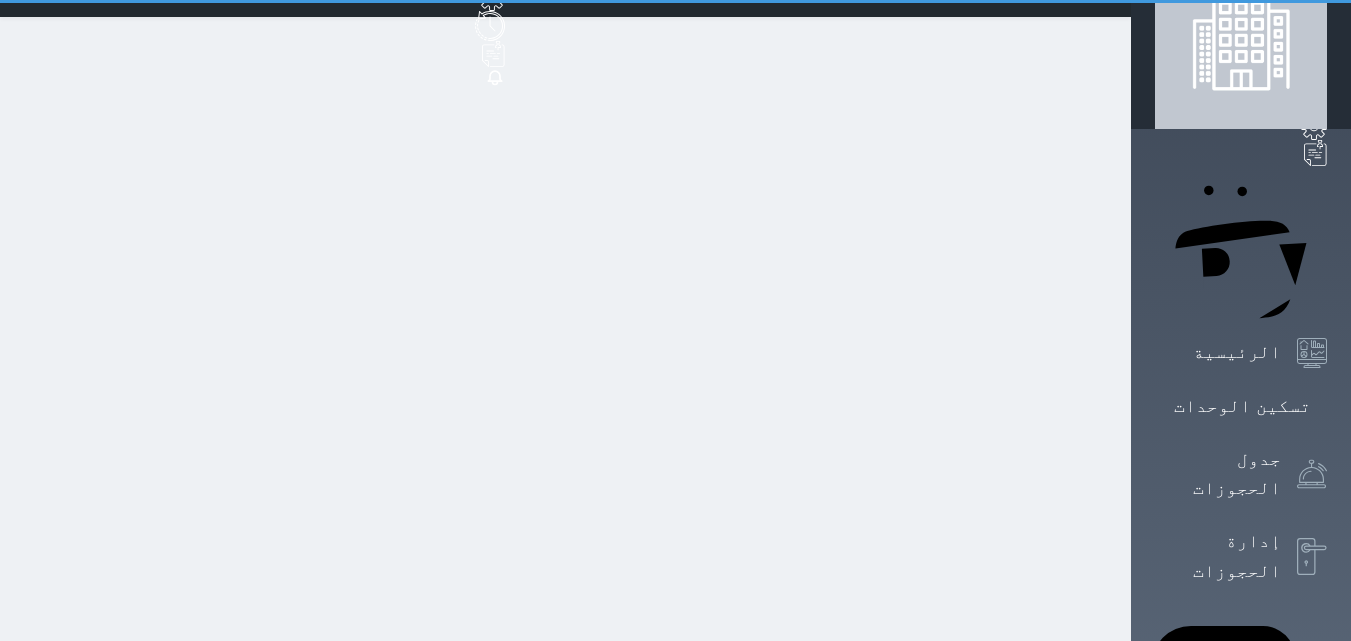 select on "1" 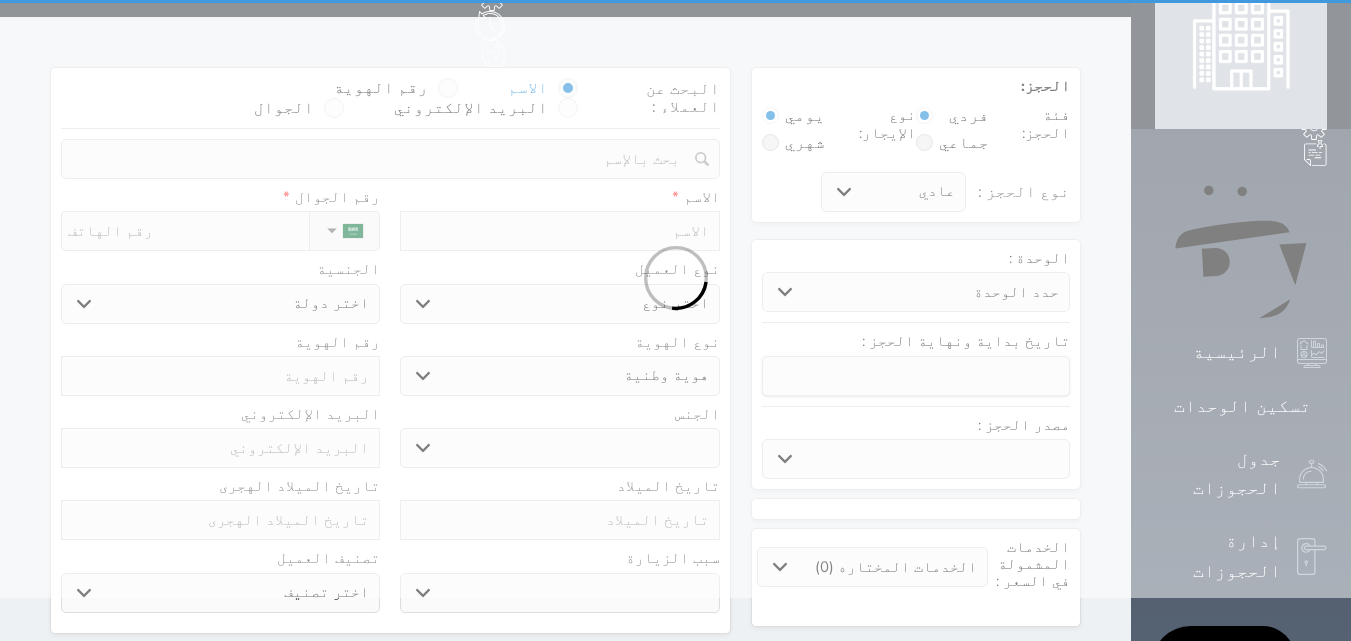 scroll, scrollTop: 0, scrollLeft: 0, axis: both 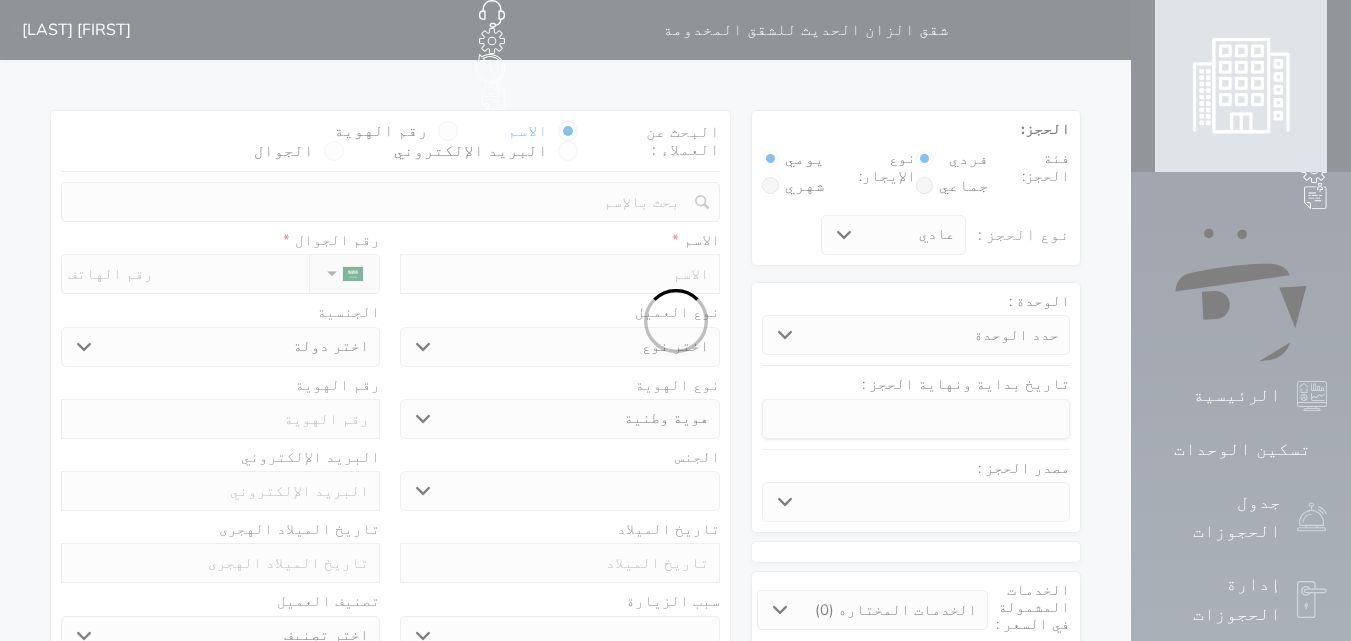select 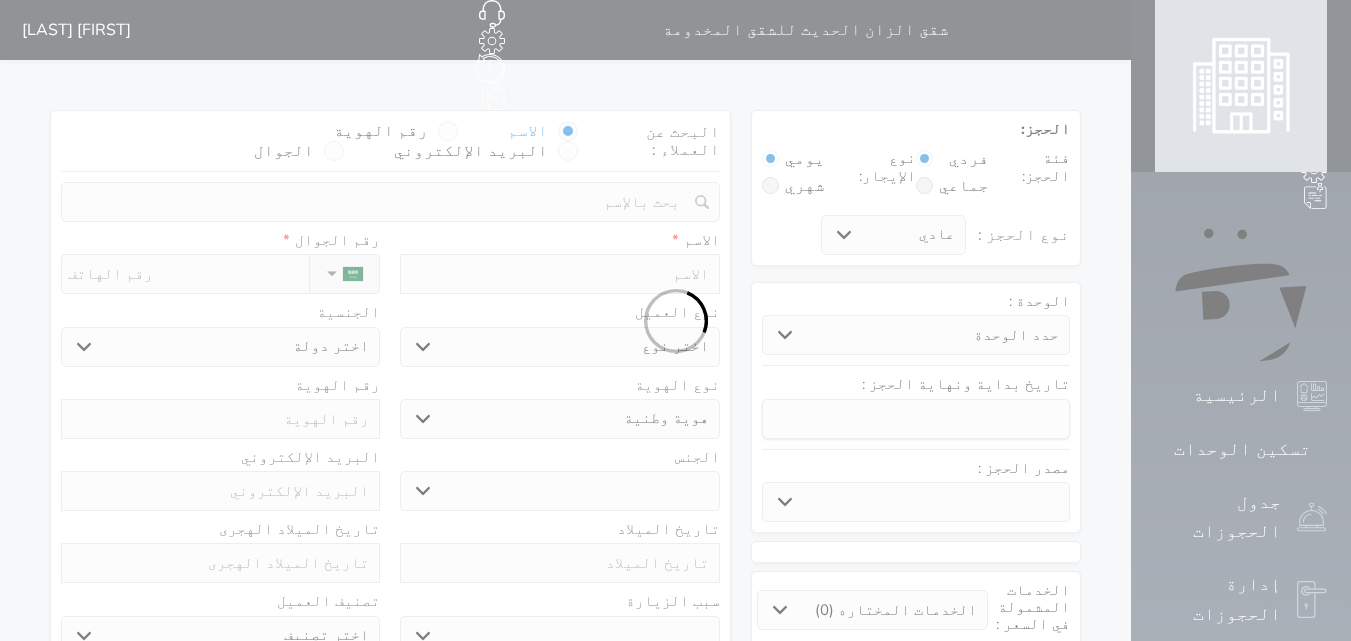 select 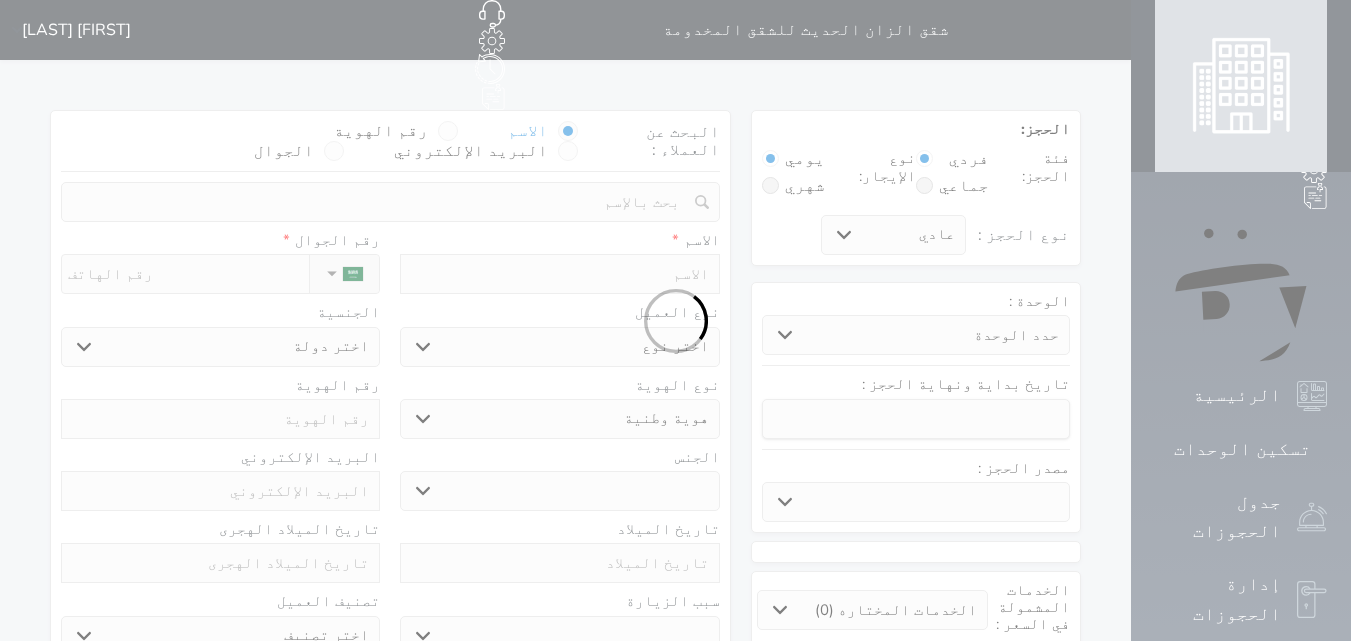 select 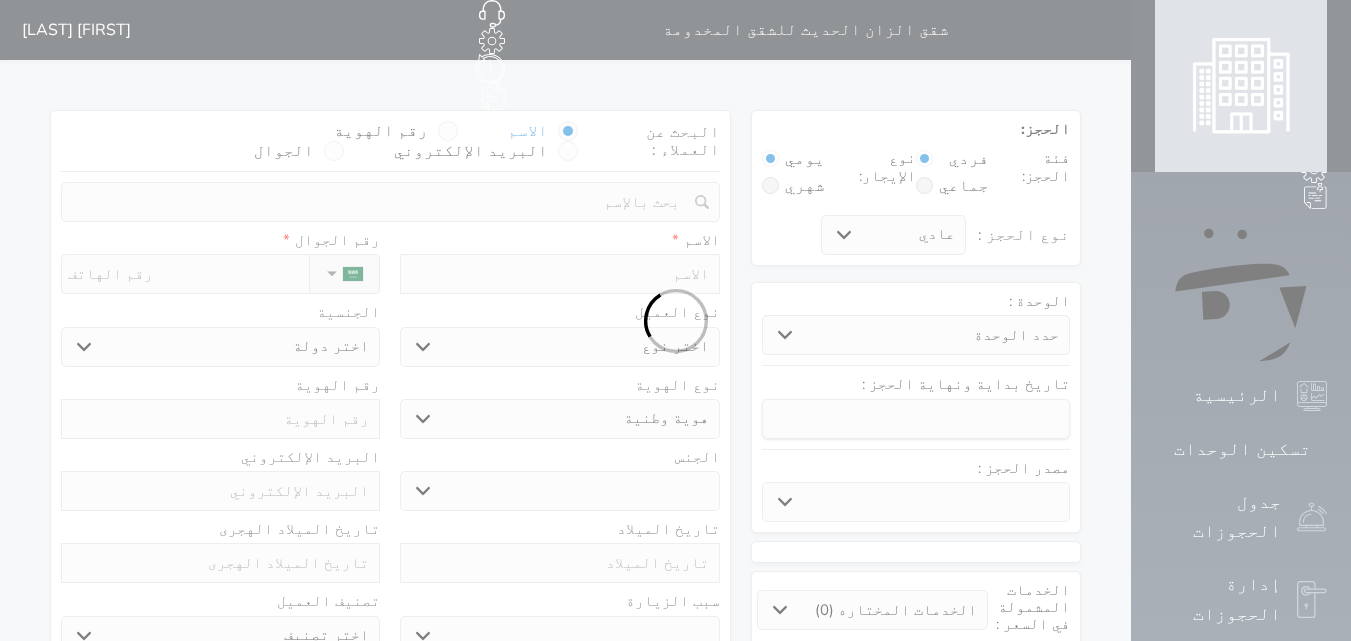 select 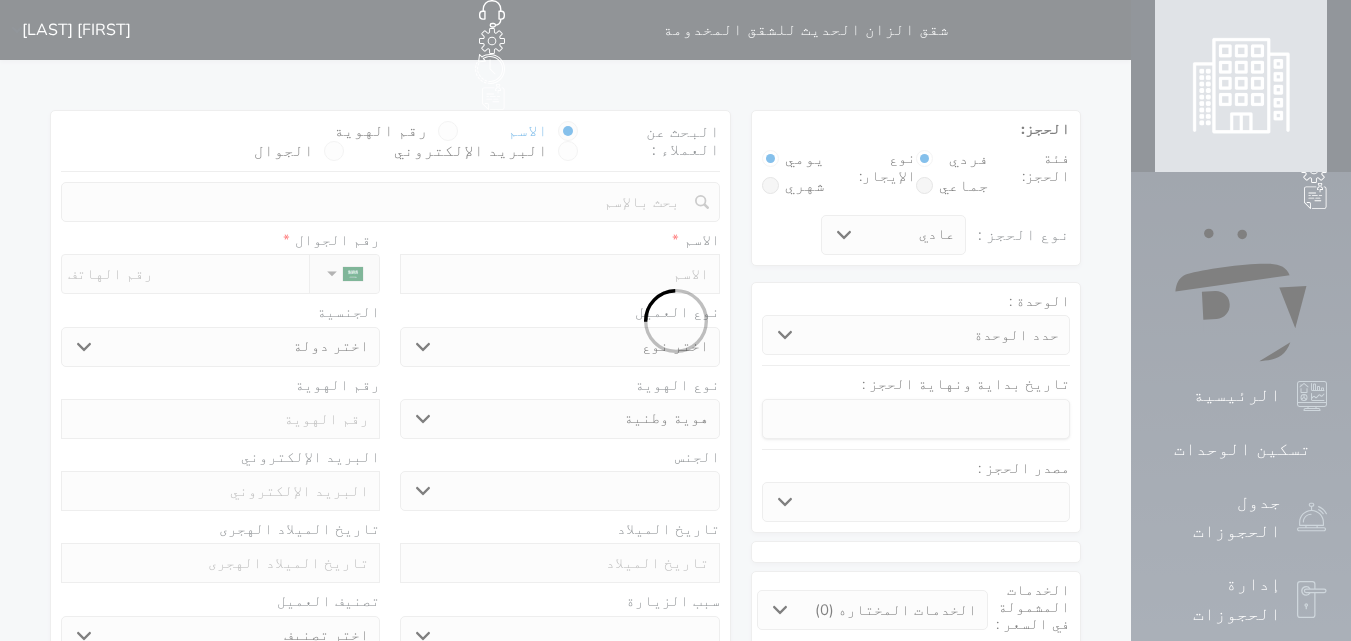 select 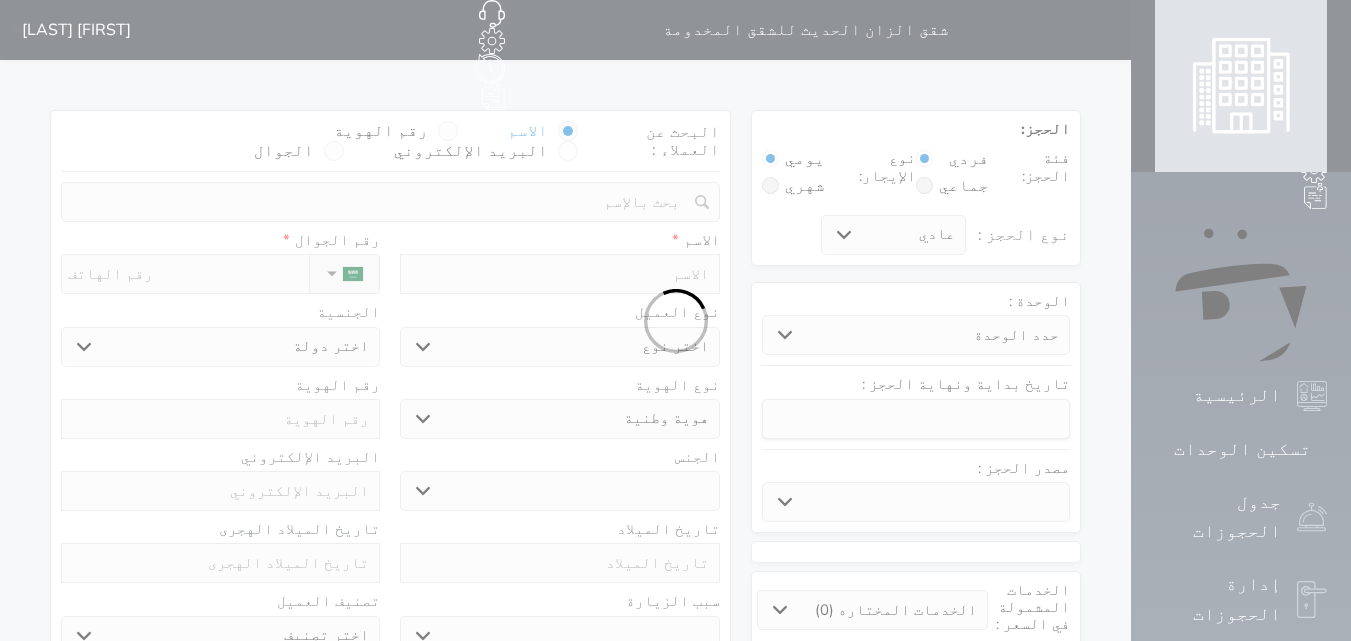 select 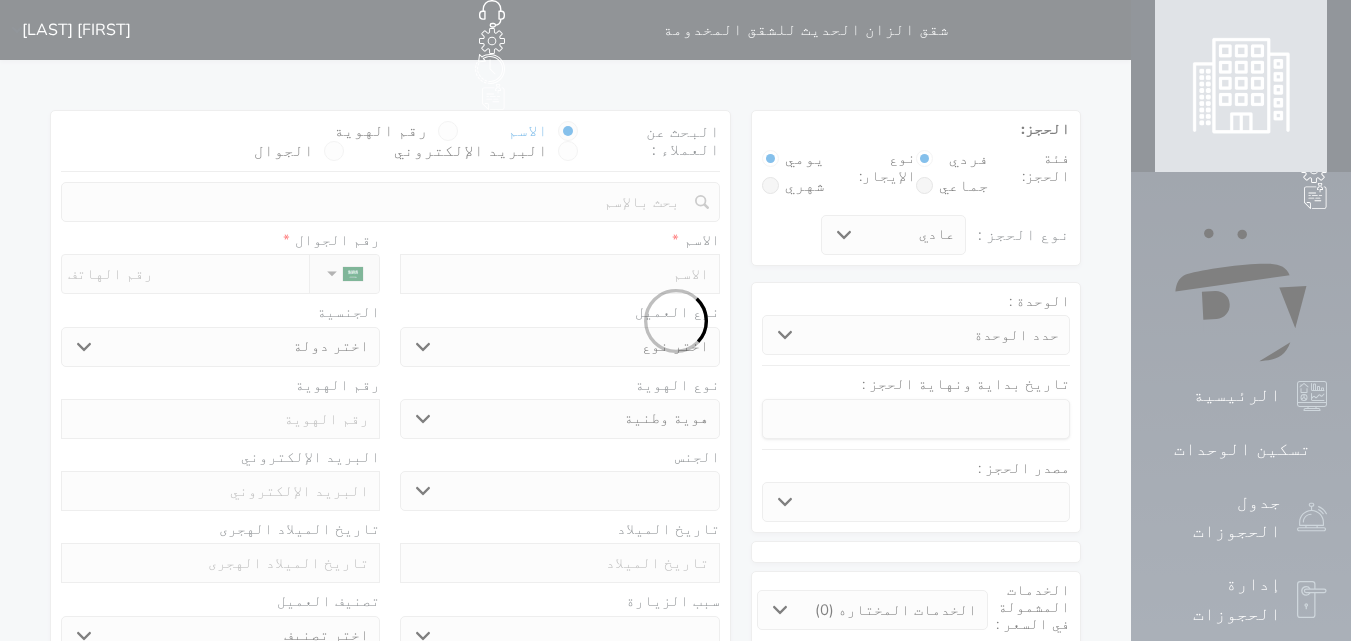 select 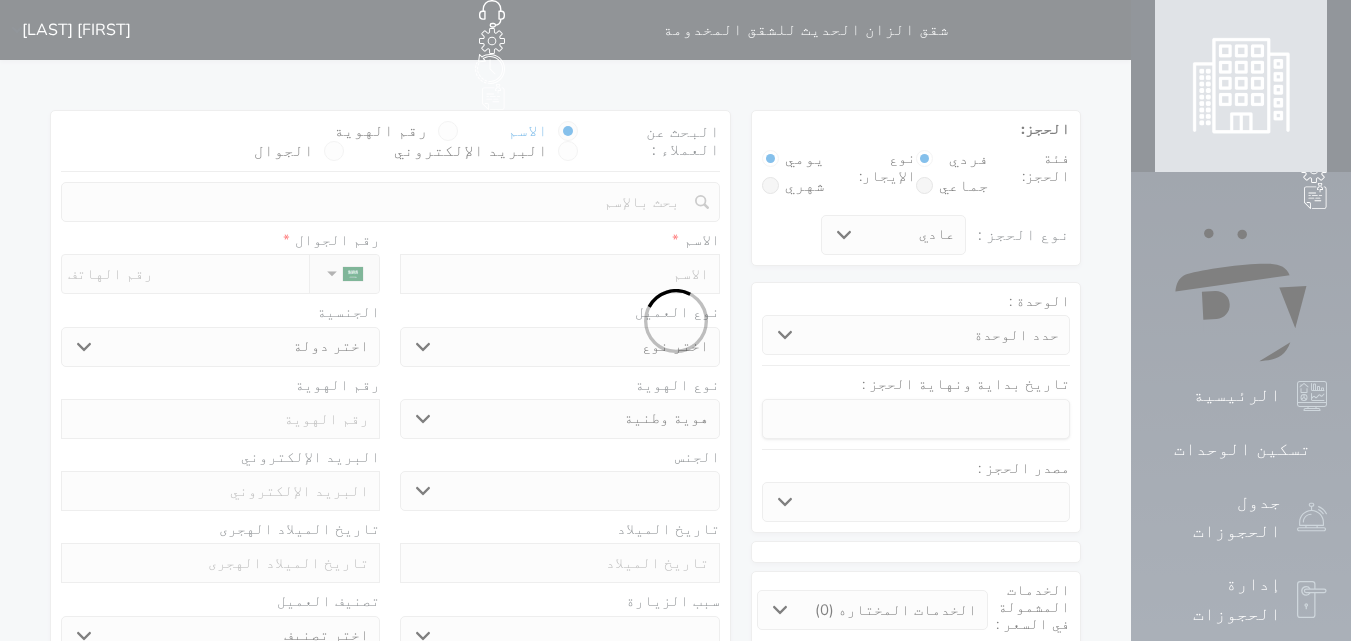 select 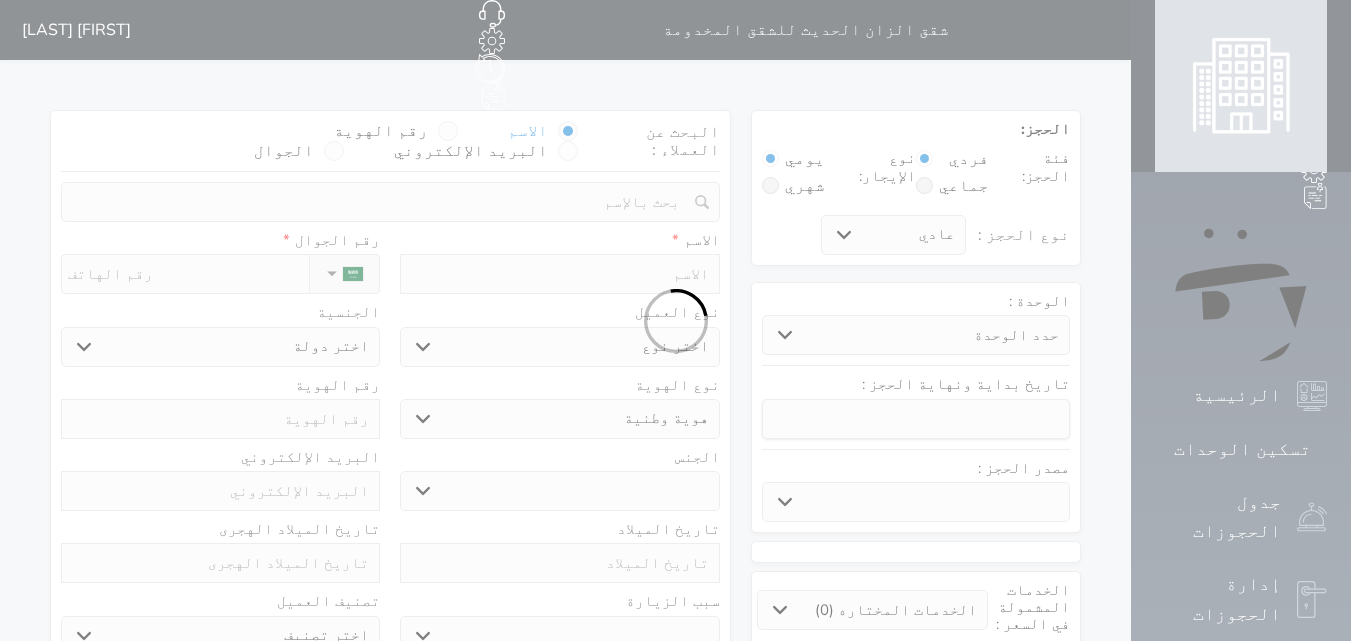 select 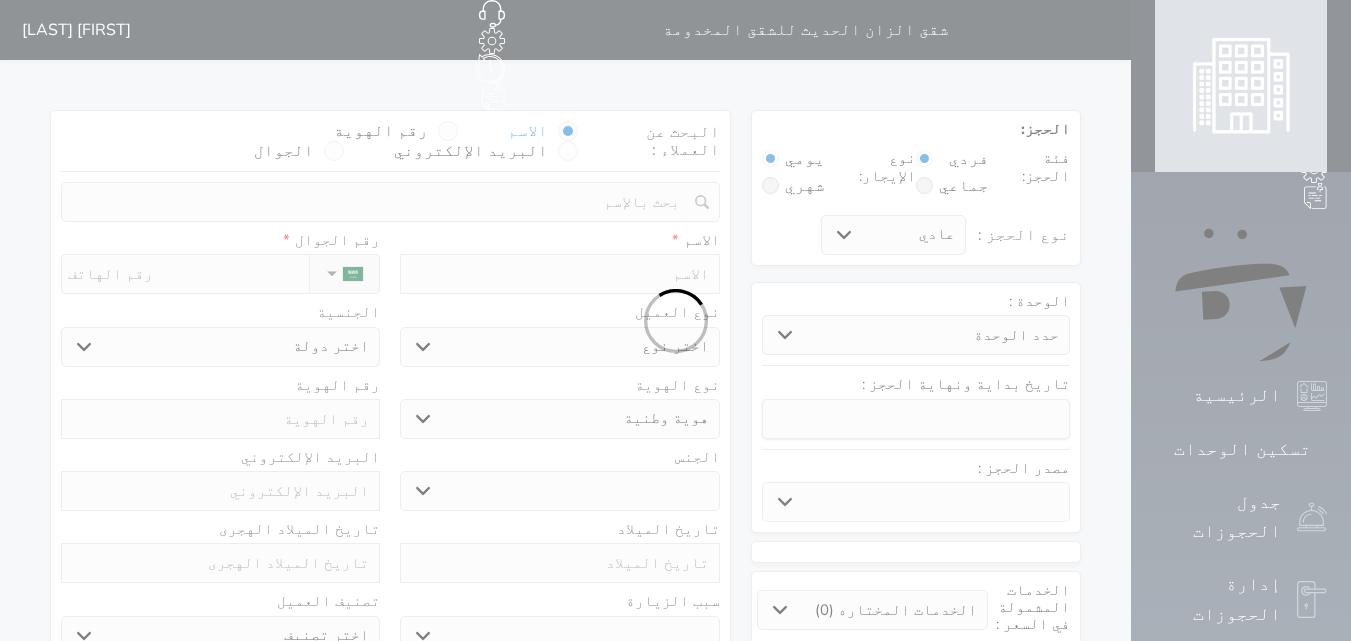 select 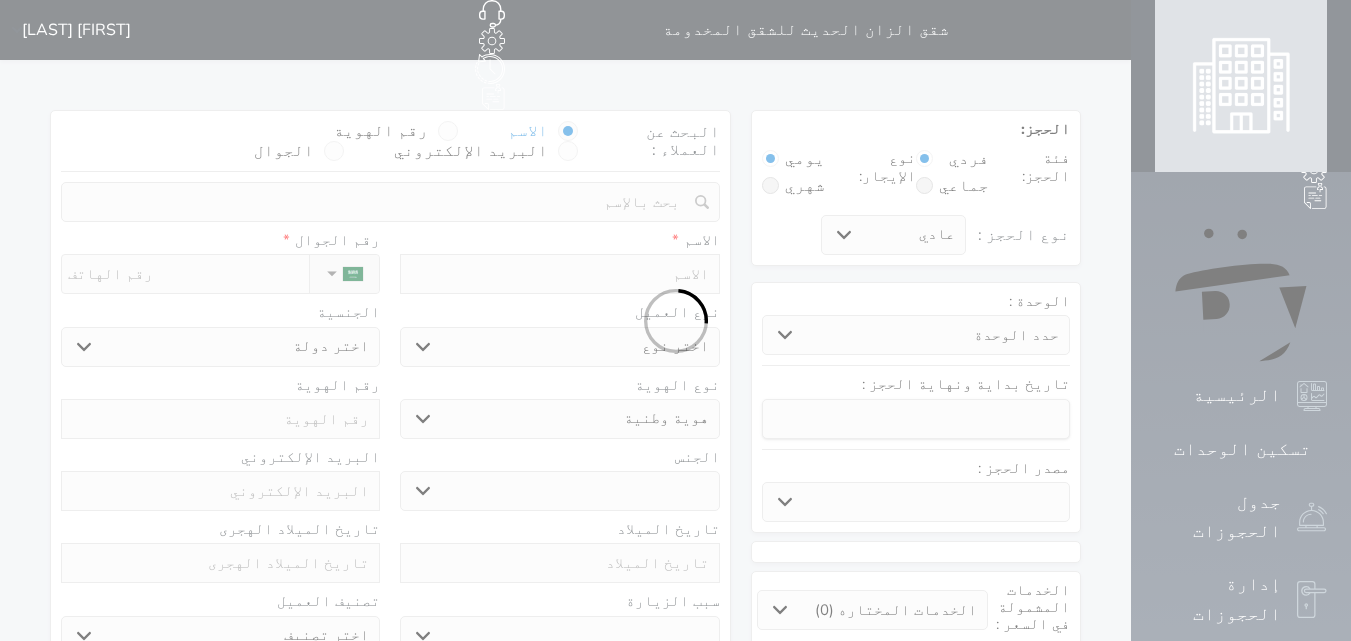 select 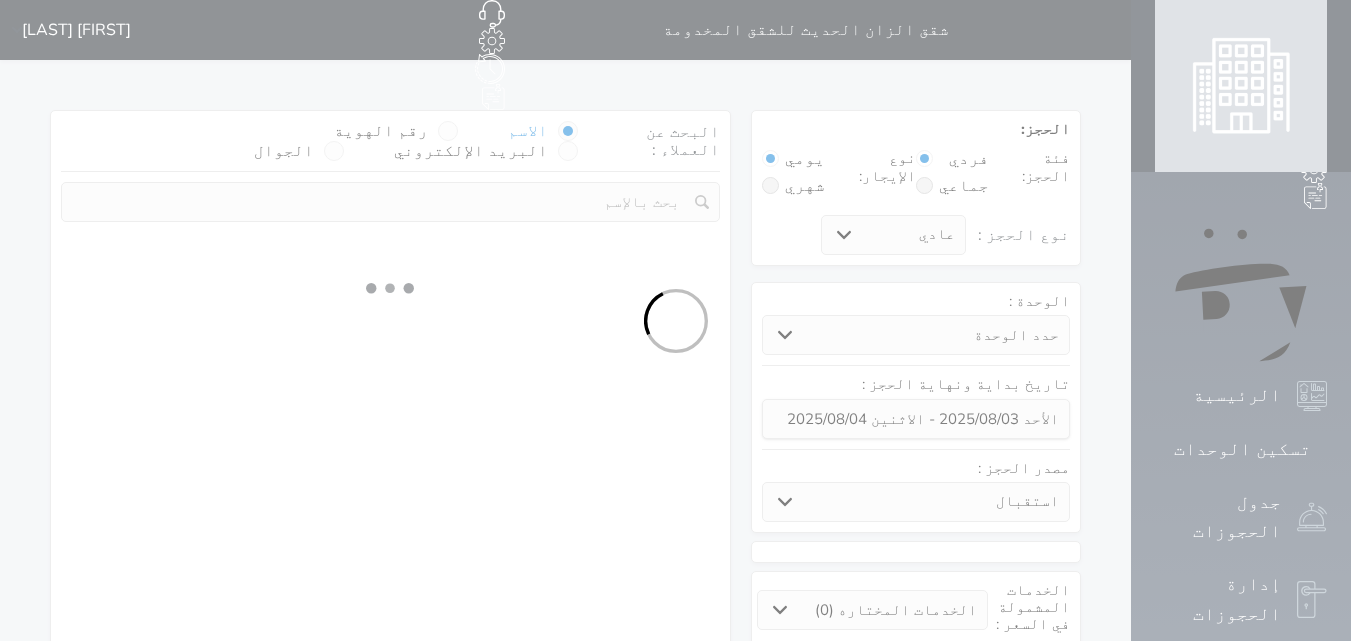 select 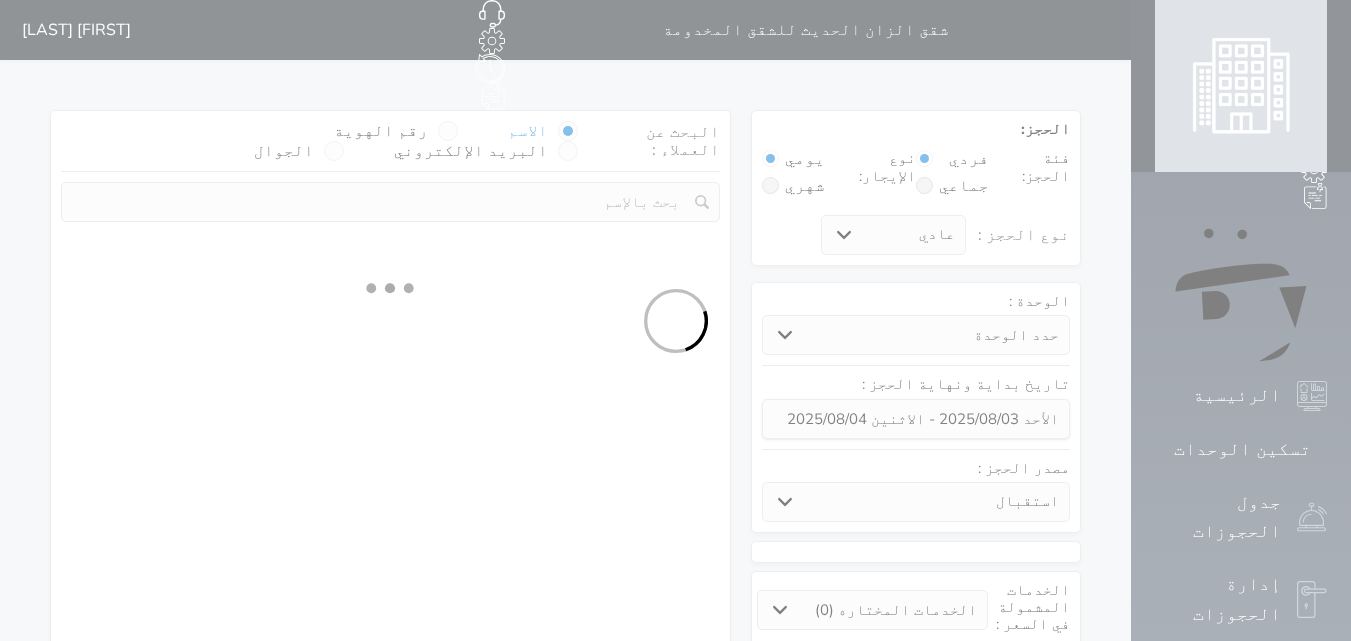 select on "1" 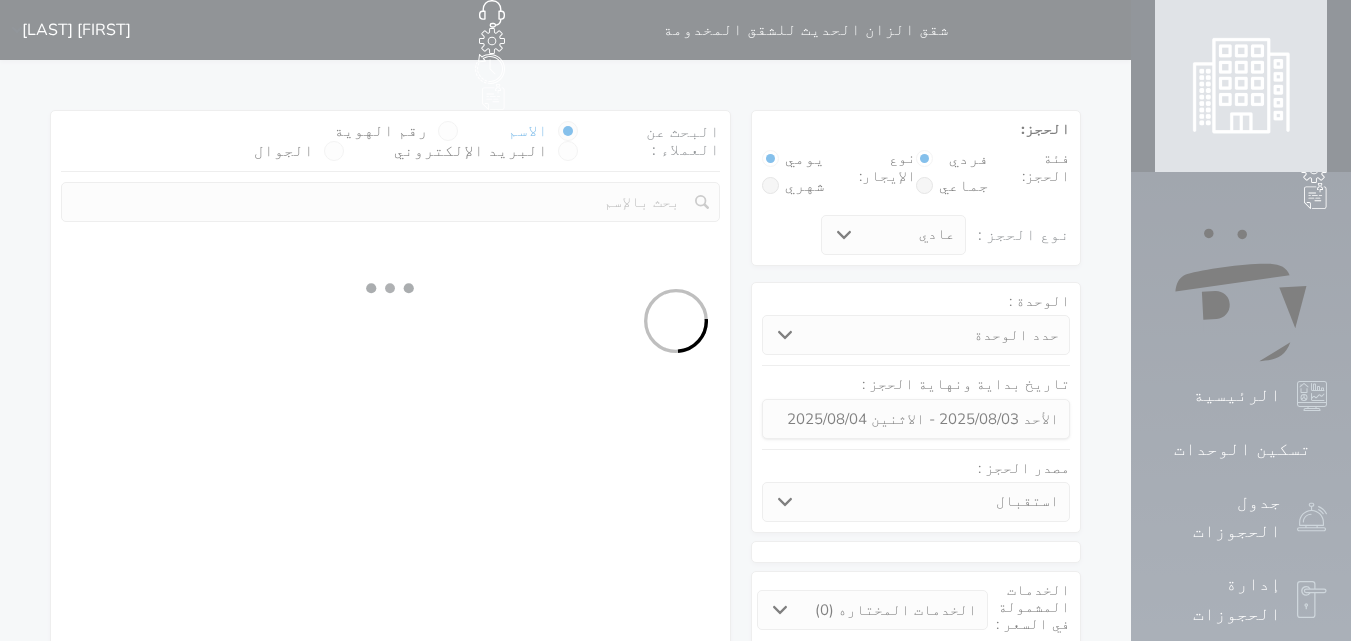 select on "113" 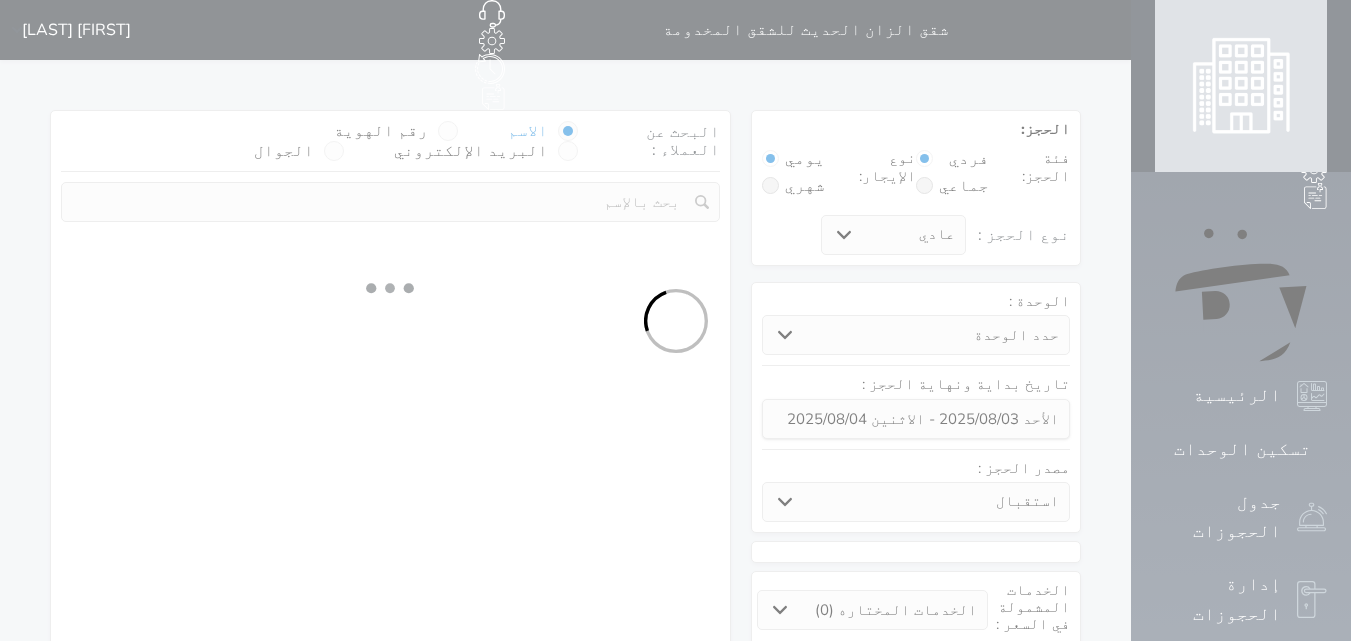 select on "1" 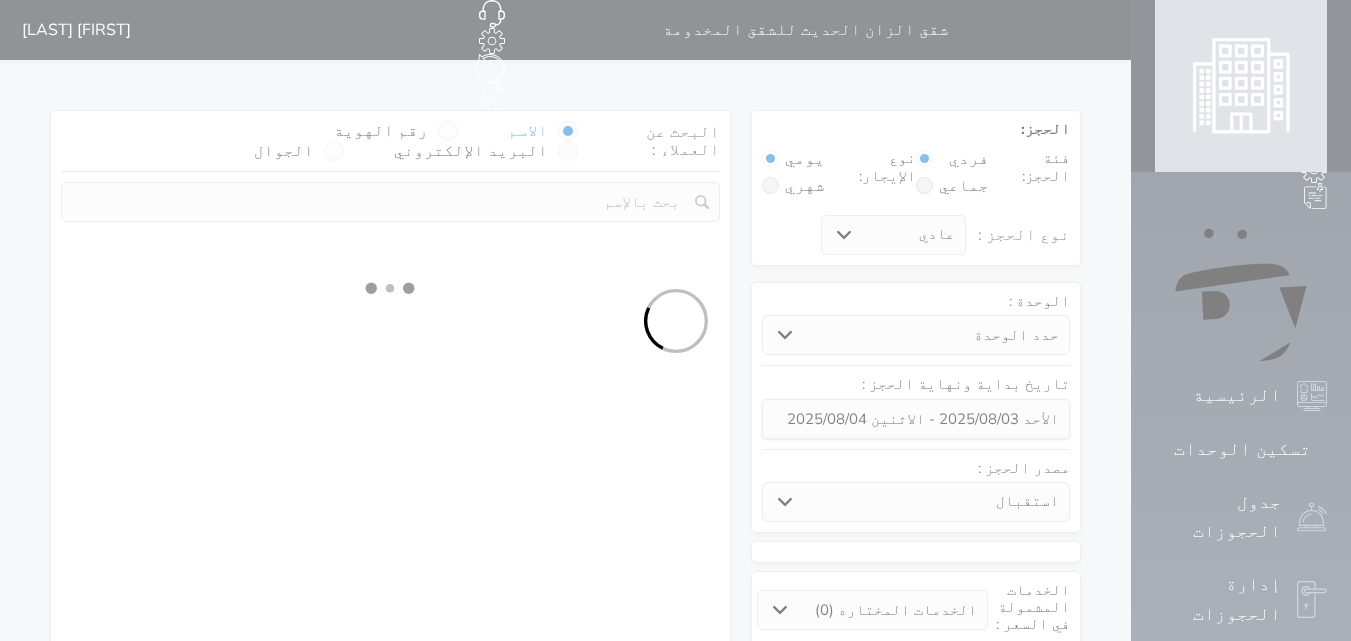 select 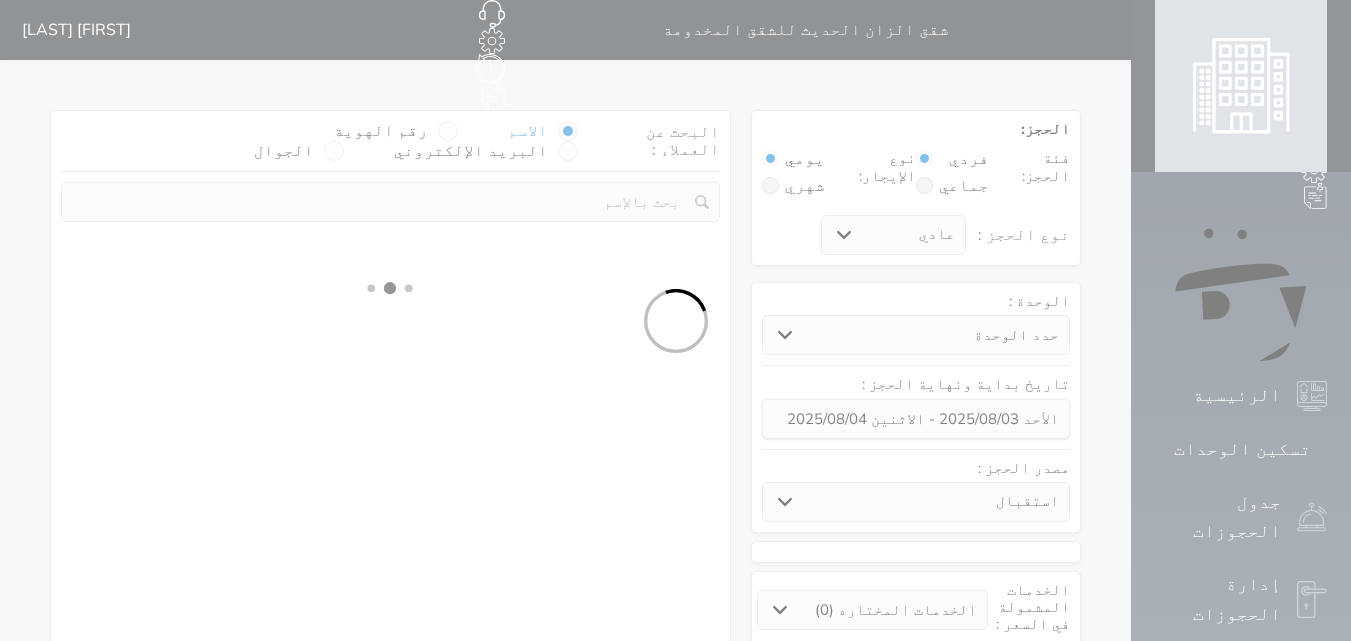 select on "7" 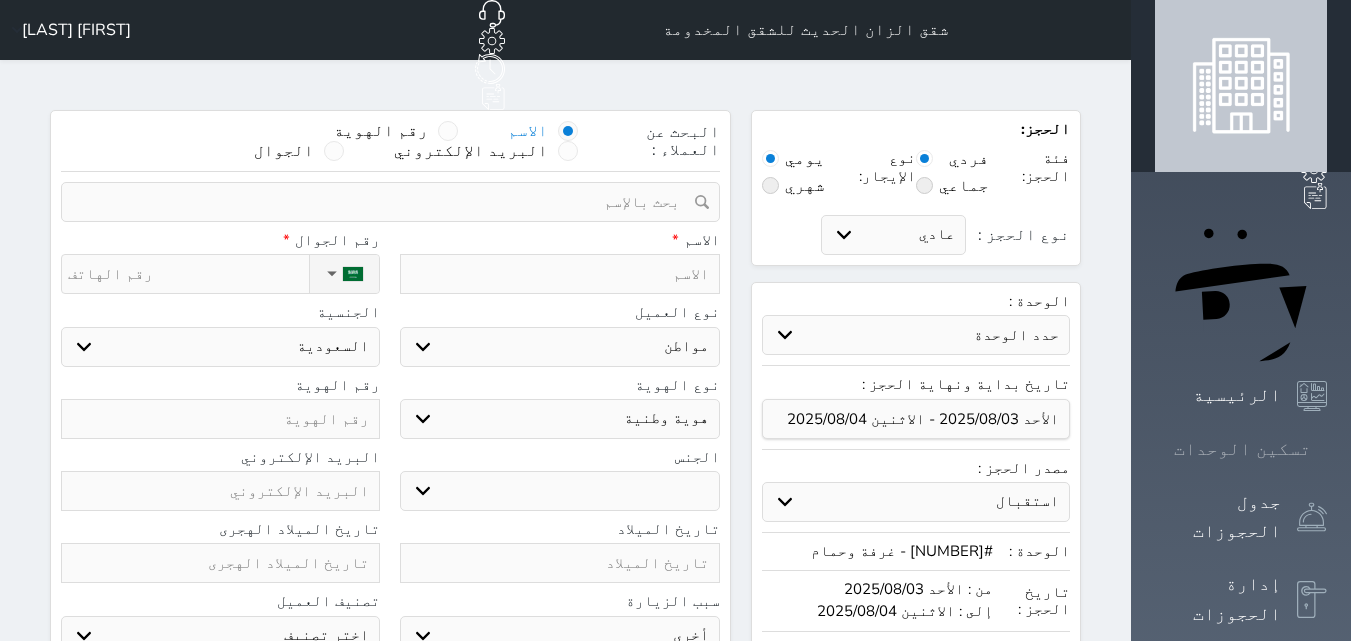 select 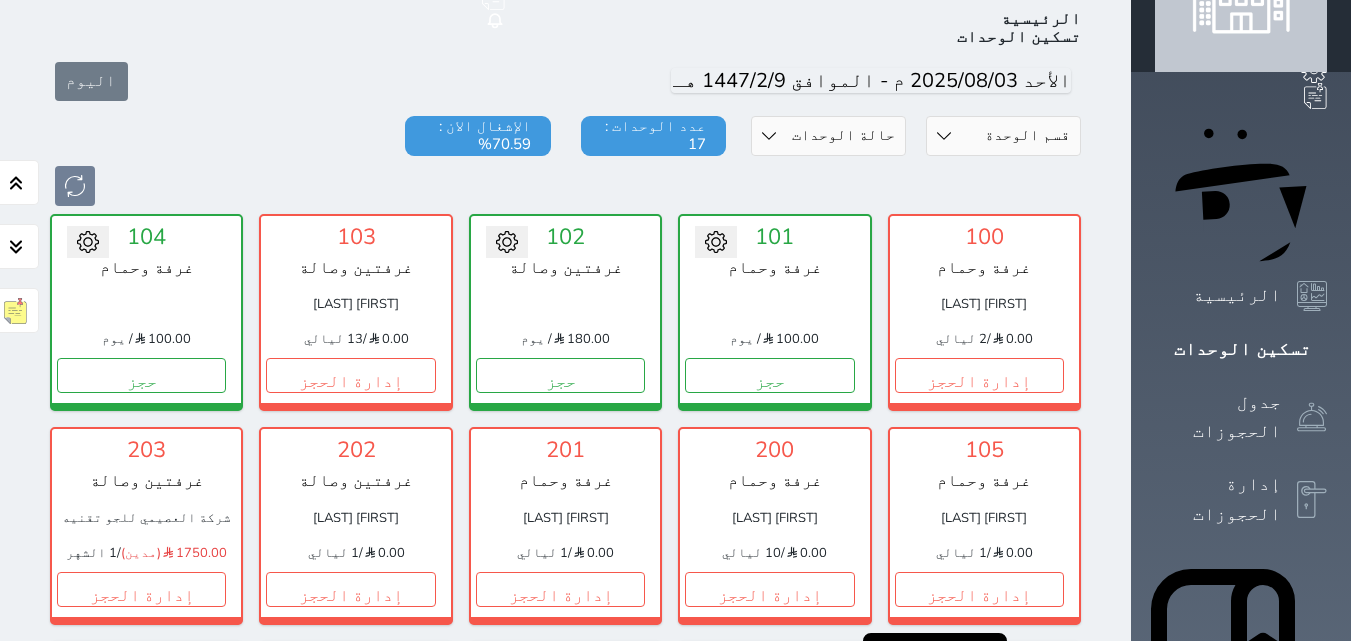 scroll, scrollTop: 78, scrollLeft: 0, axis: vertical 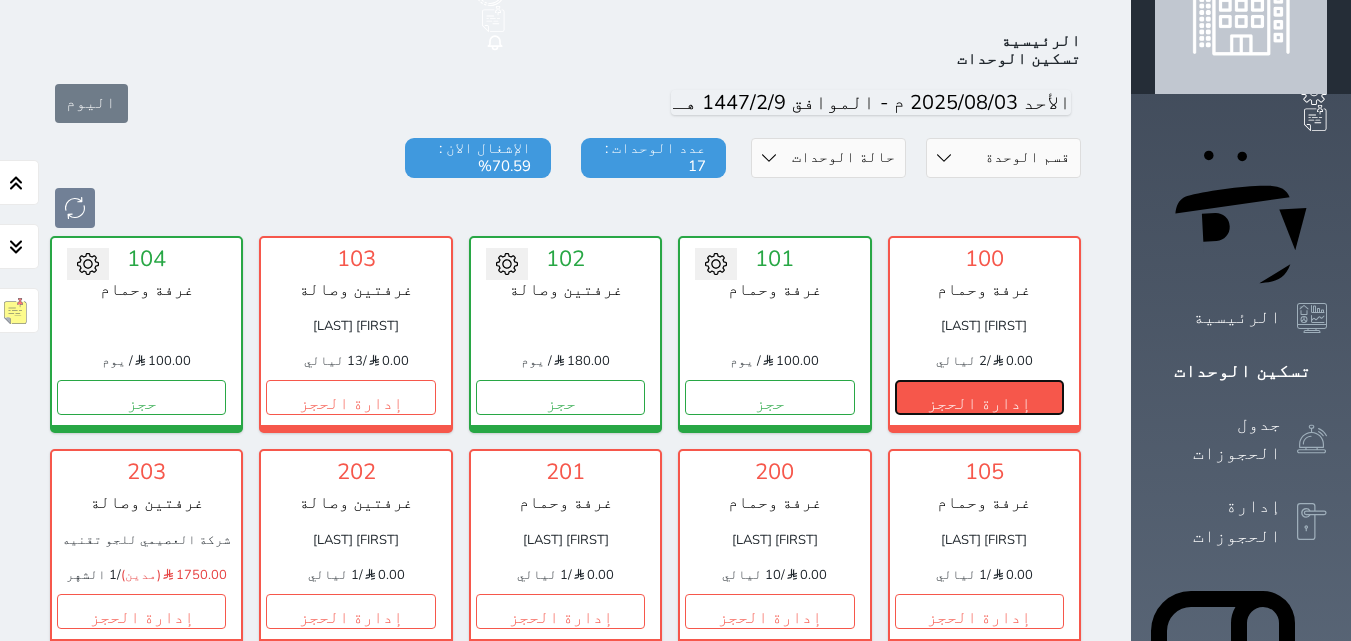 click on "إدارة الحجز" at bounding box center [979, 397] 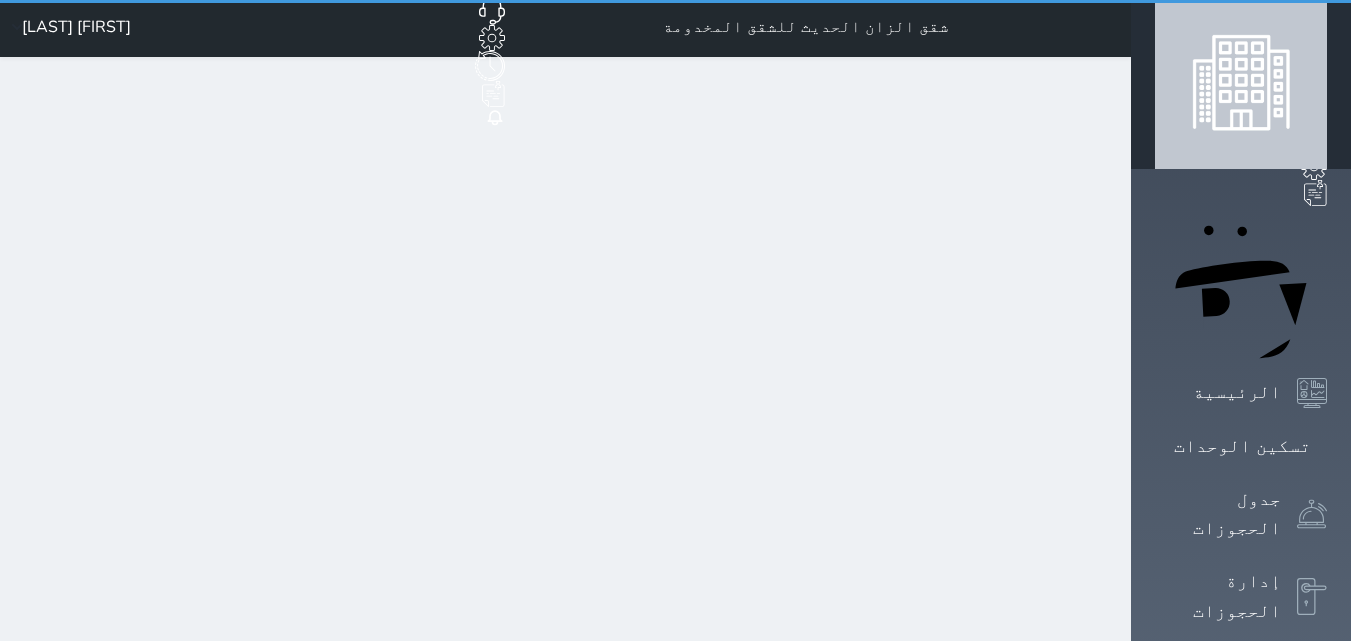 scroll, scrollTop: 0, scrollLeft: 0, axis: both 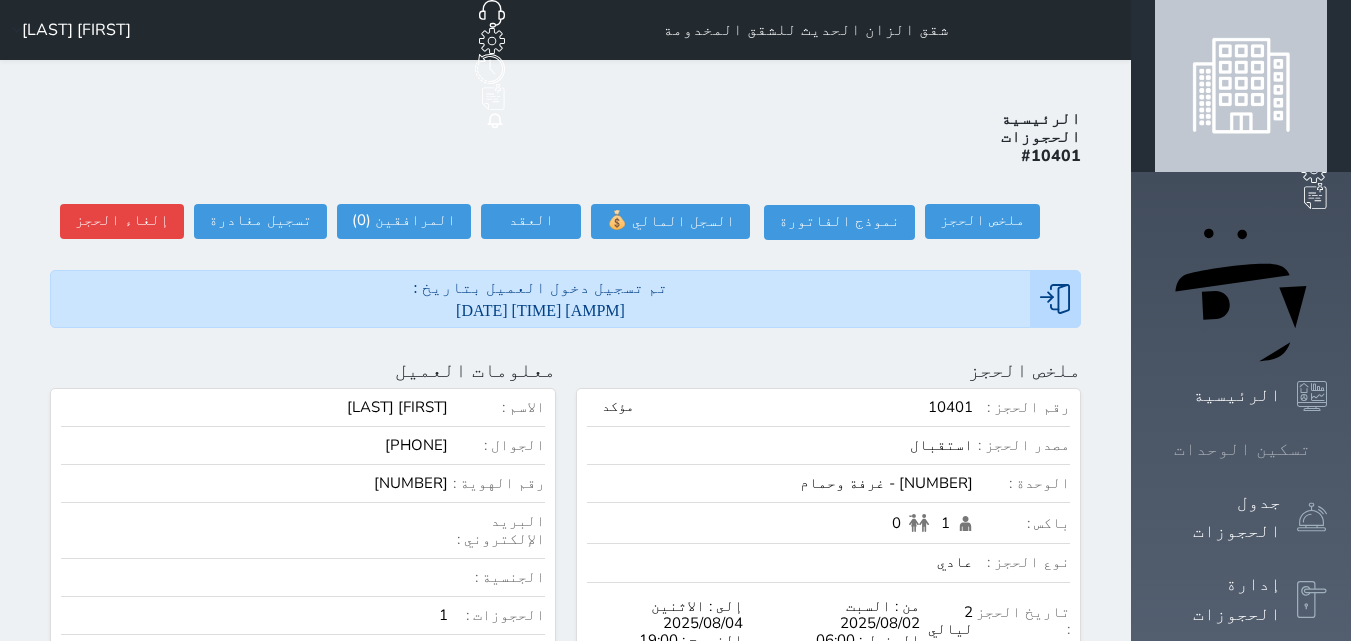 click 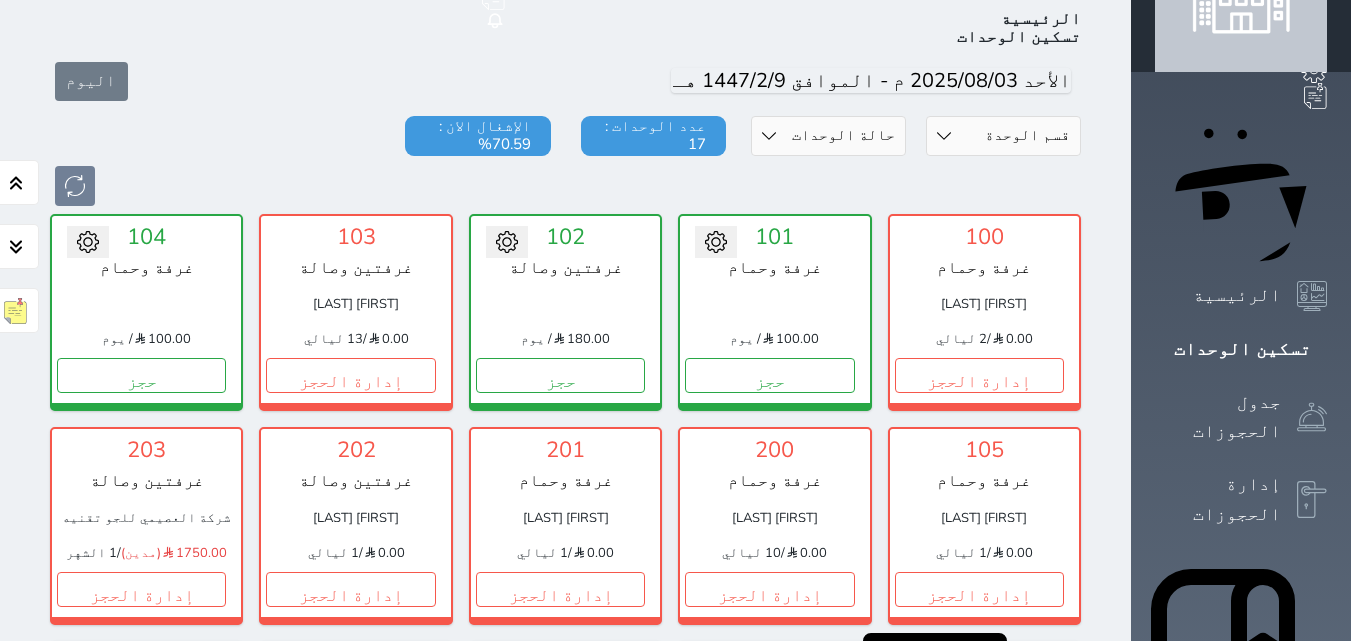 scroll, scrollTop: 78, scrollLeft: 0, axis: vertical 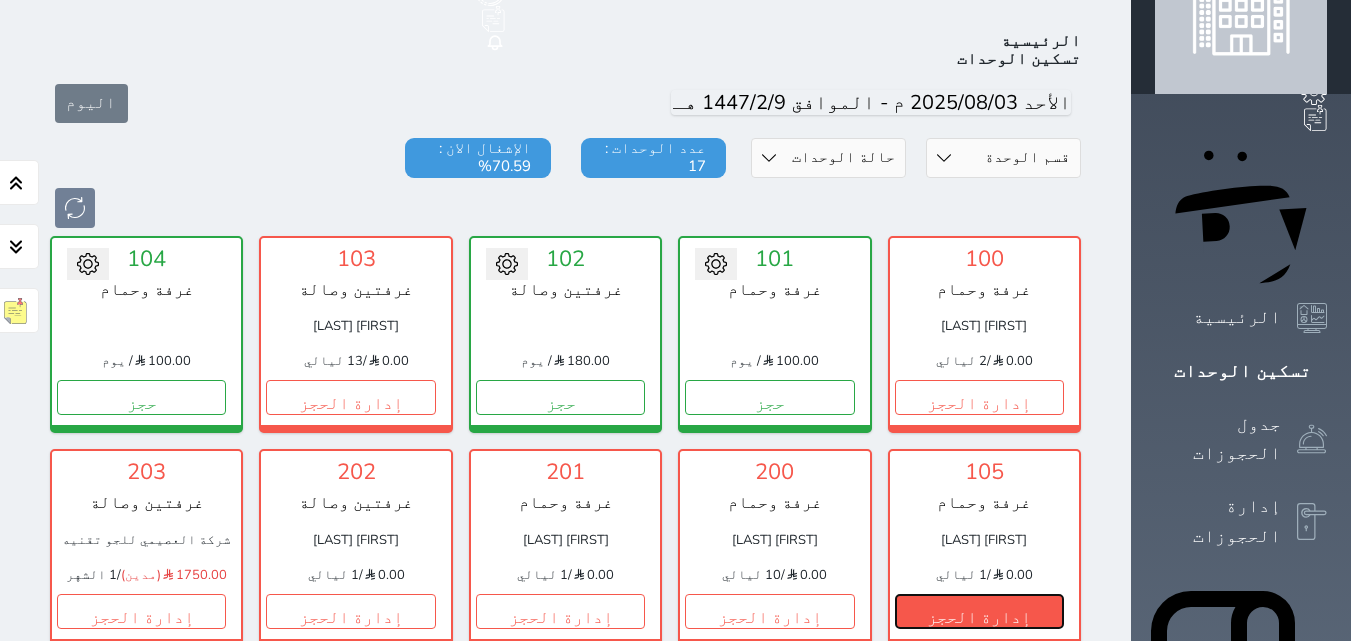 click on "إدارة الحجز" at bounding box center [979, 611] 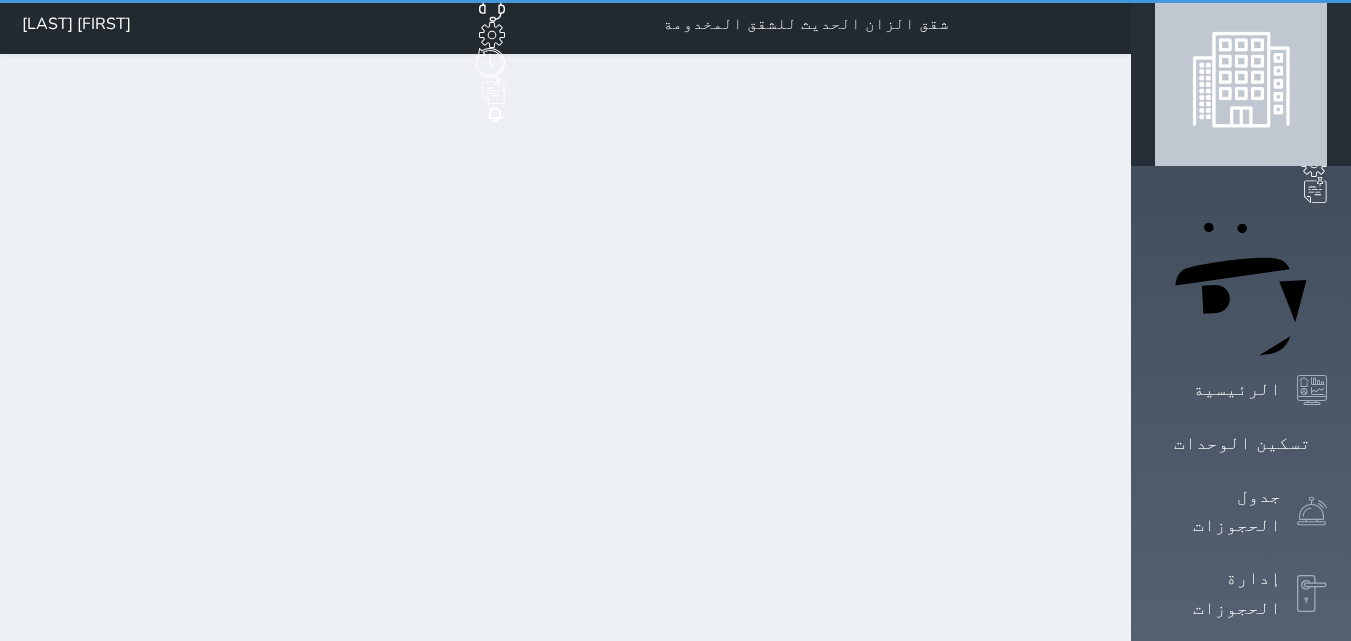 scroll, scrollTop: 0, scrollLeft: 0, axis: both 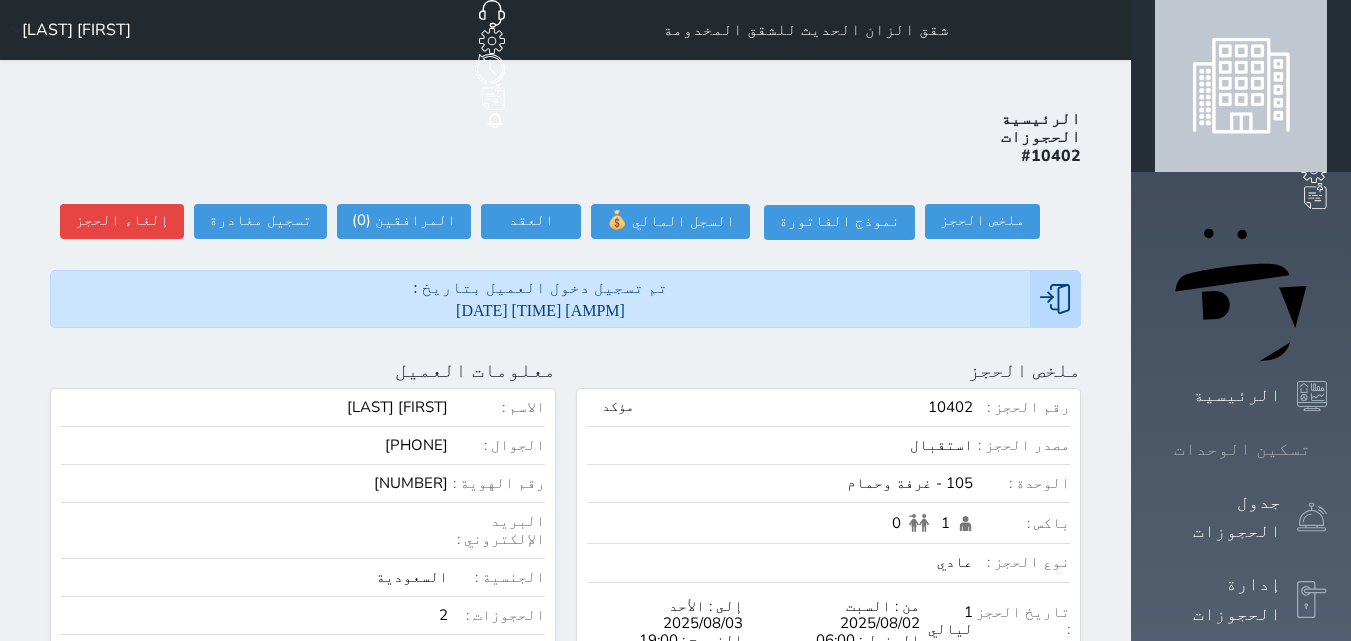 click 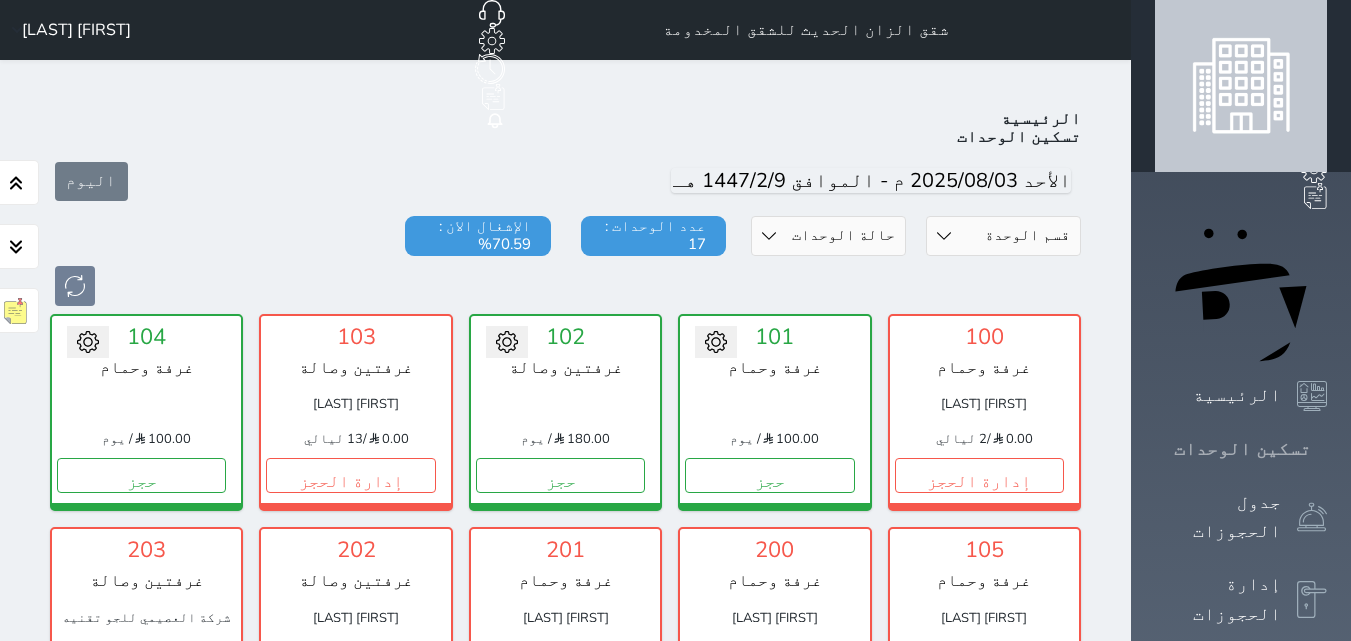 scroll, scrollTop: 78, scrollLeft: 0, axis: vertical 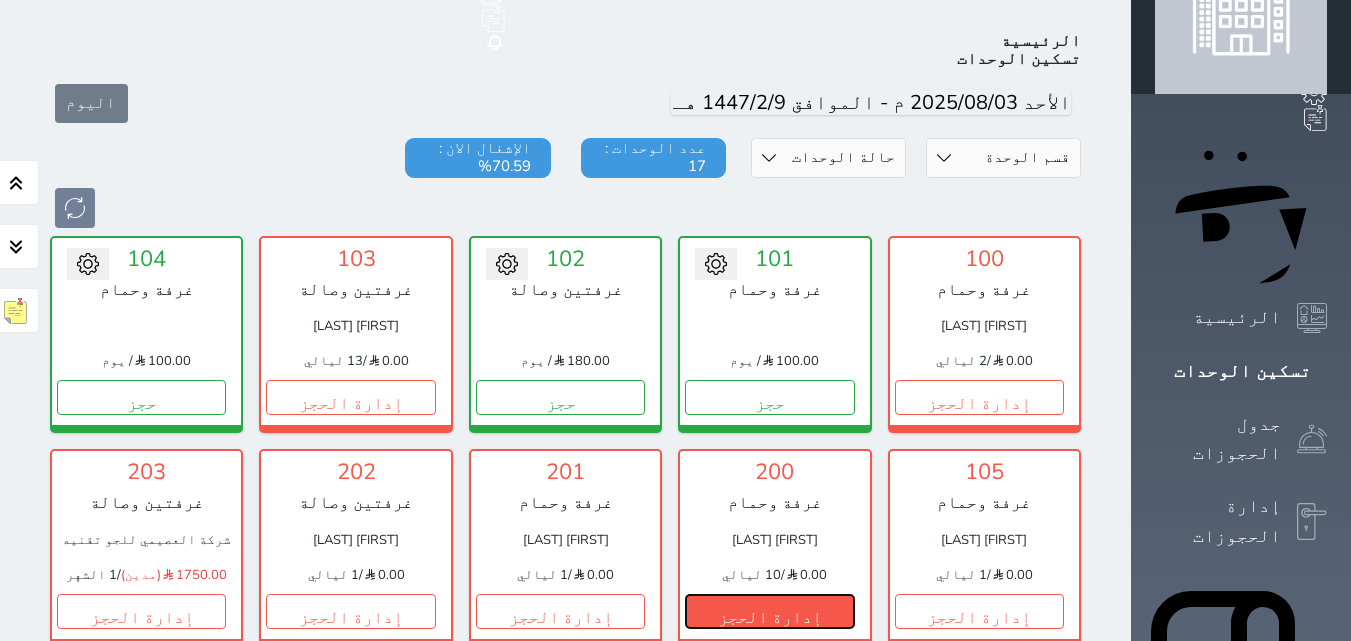 click on "إدارة الحجز" at bounding box center (769, 611) 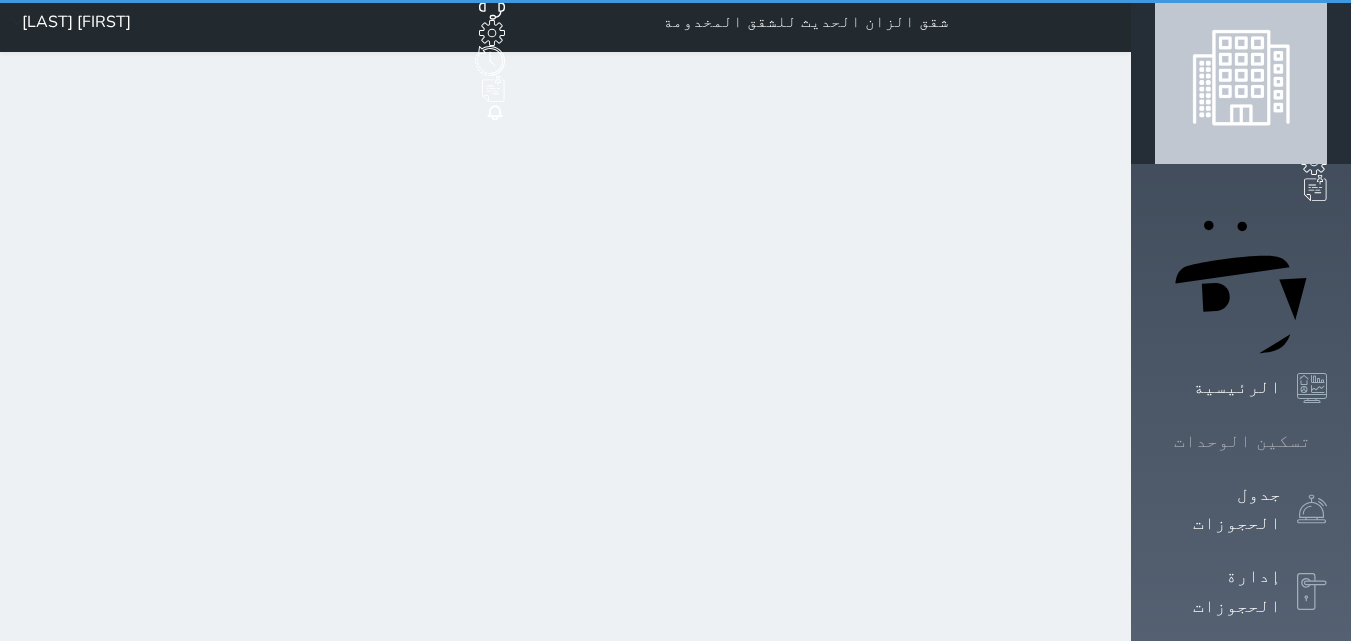 scroll, scrollTop: 0, scrollLeft: 0, axis: both 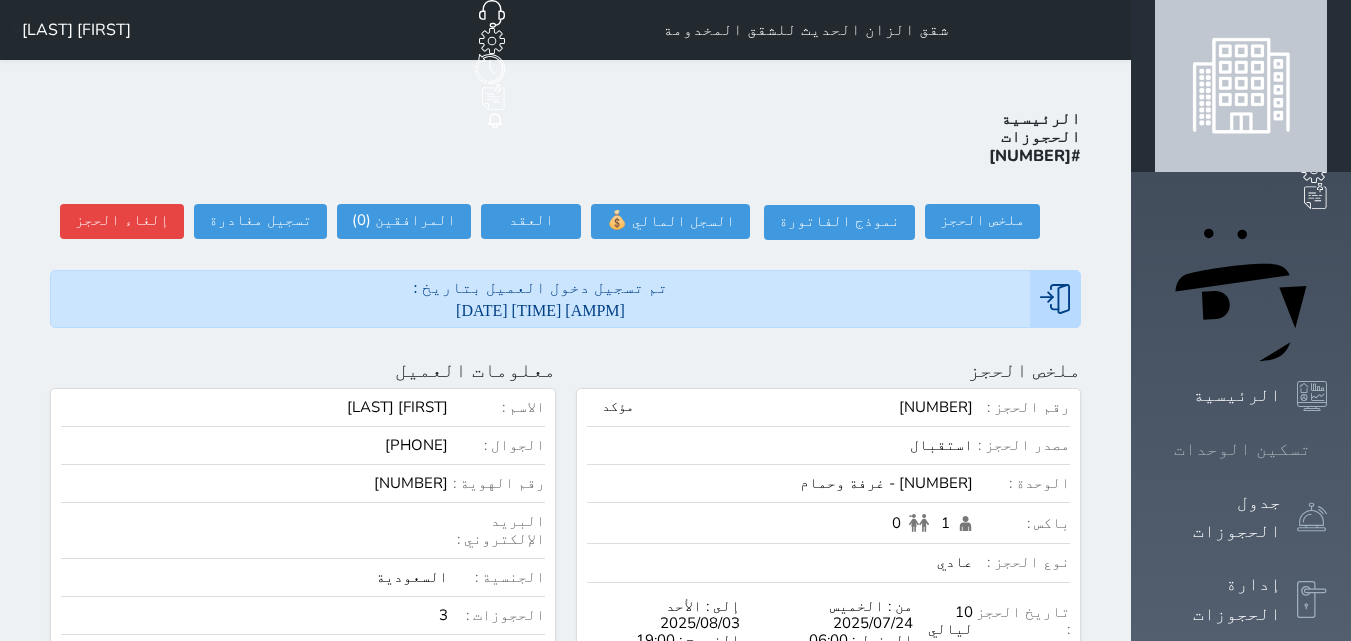 click 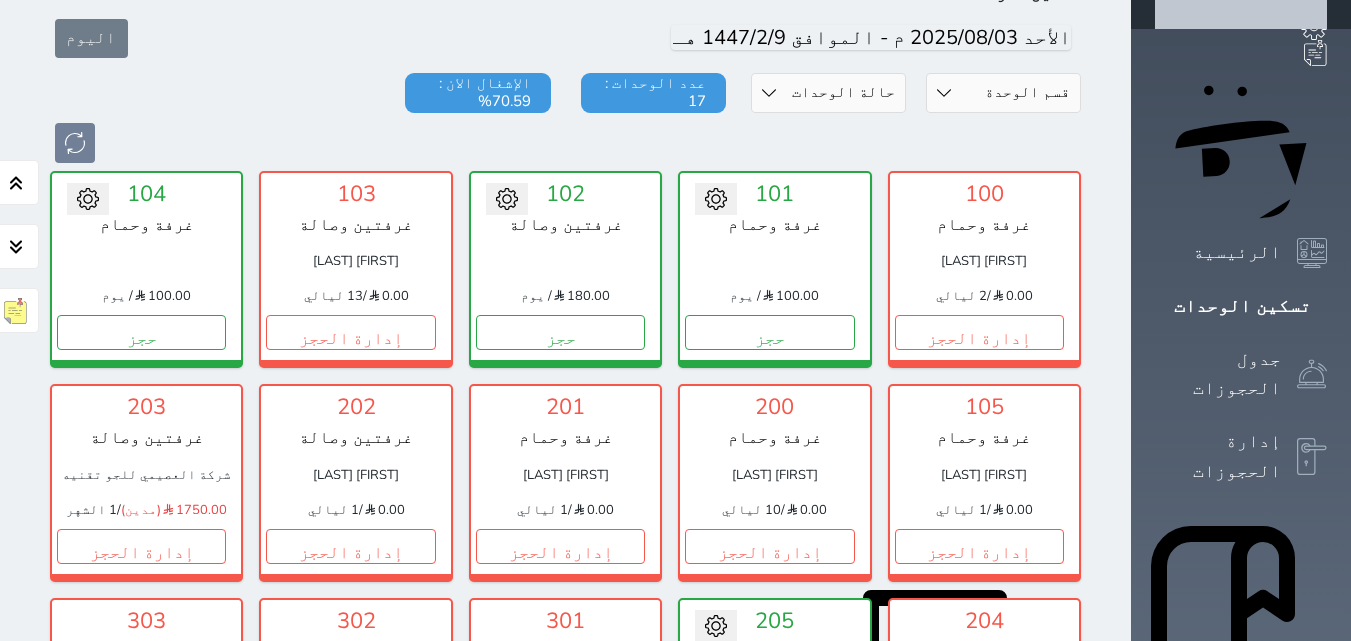 scroll, scrollTop: 178, scrollLeft: 0, axis: vertical 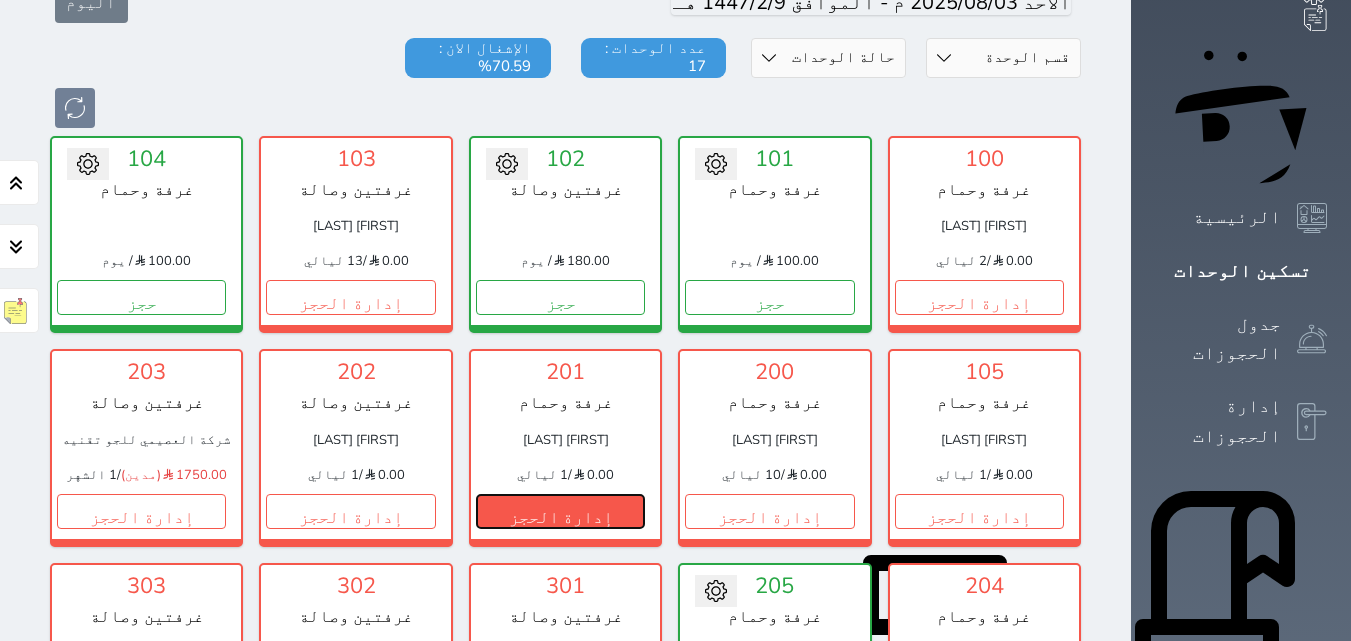 click on "إدارة الحجز" at bounding box center (560, 511) 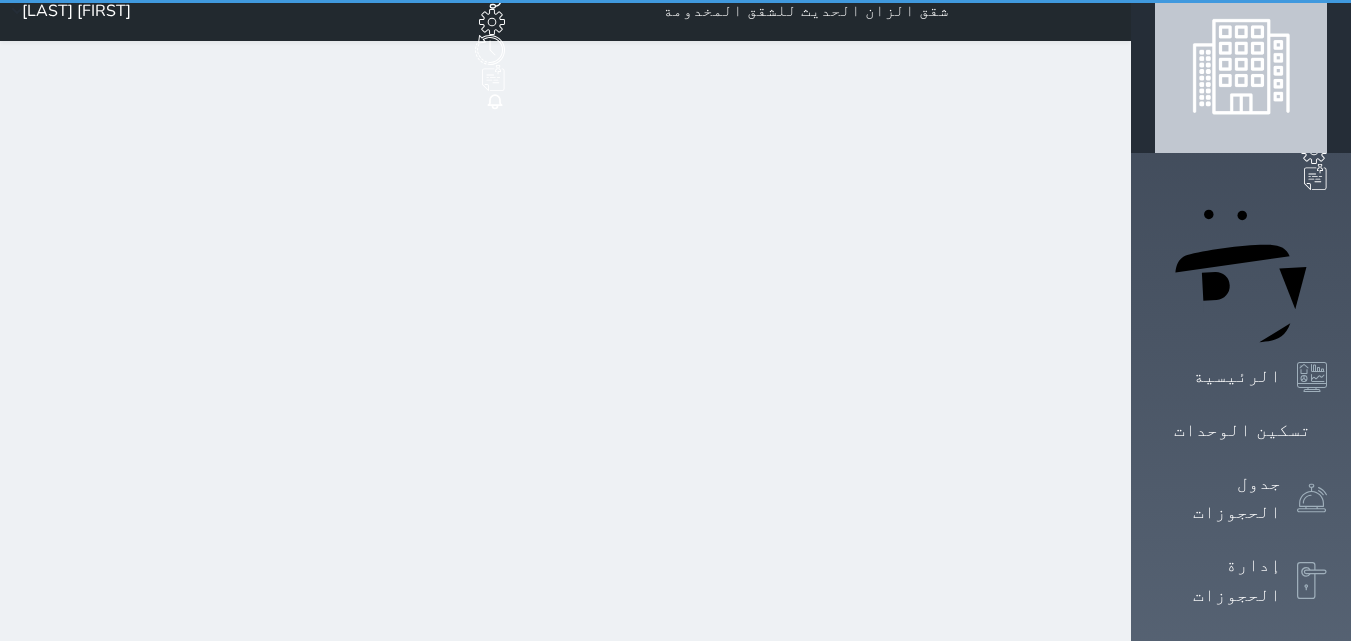 scroll, scrollTop: 0, scrollLeft: 0, axis: both 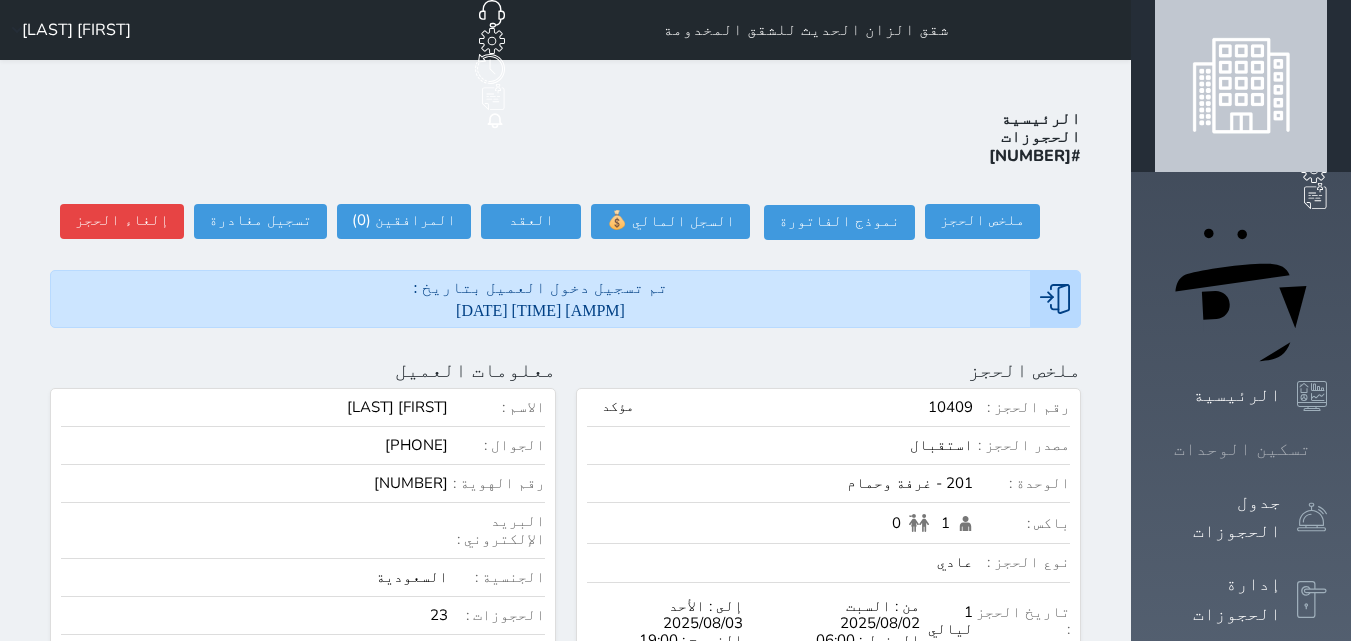 click on "تسكين الوحدات" at bounding box center (1241, 449) 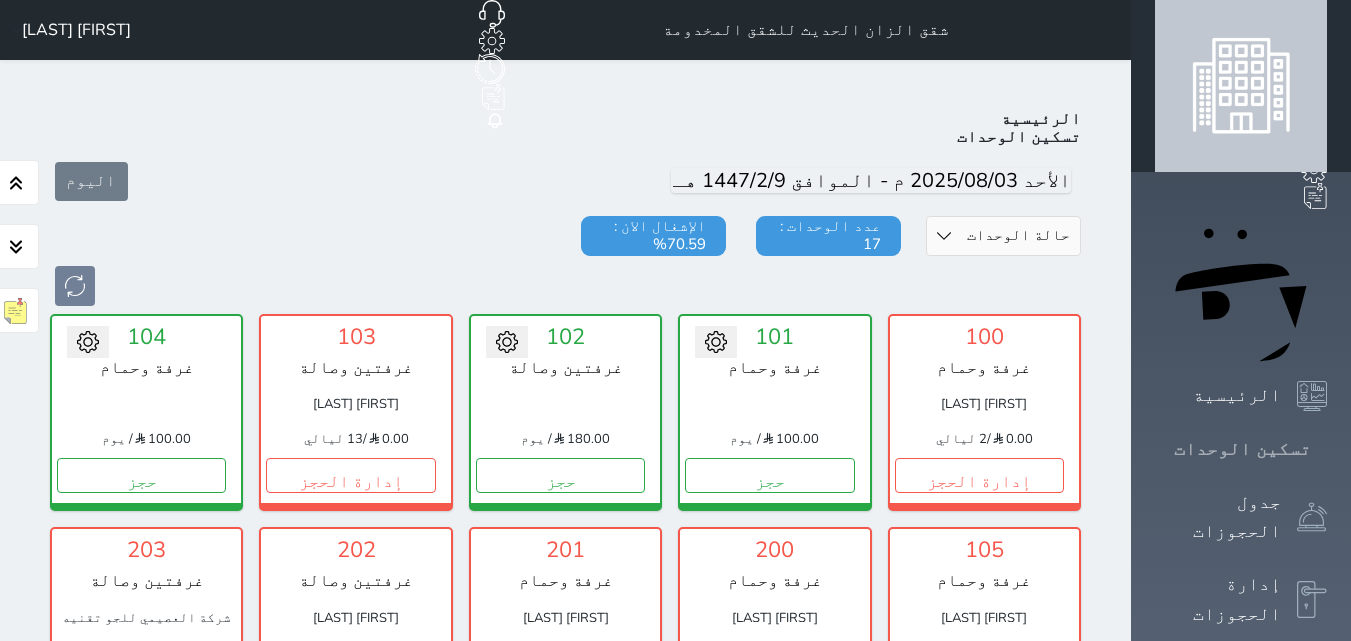 scroll, scrollTop: 78, scrollLeft: 0, axis: vertical 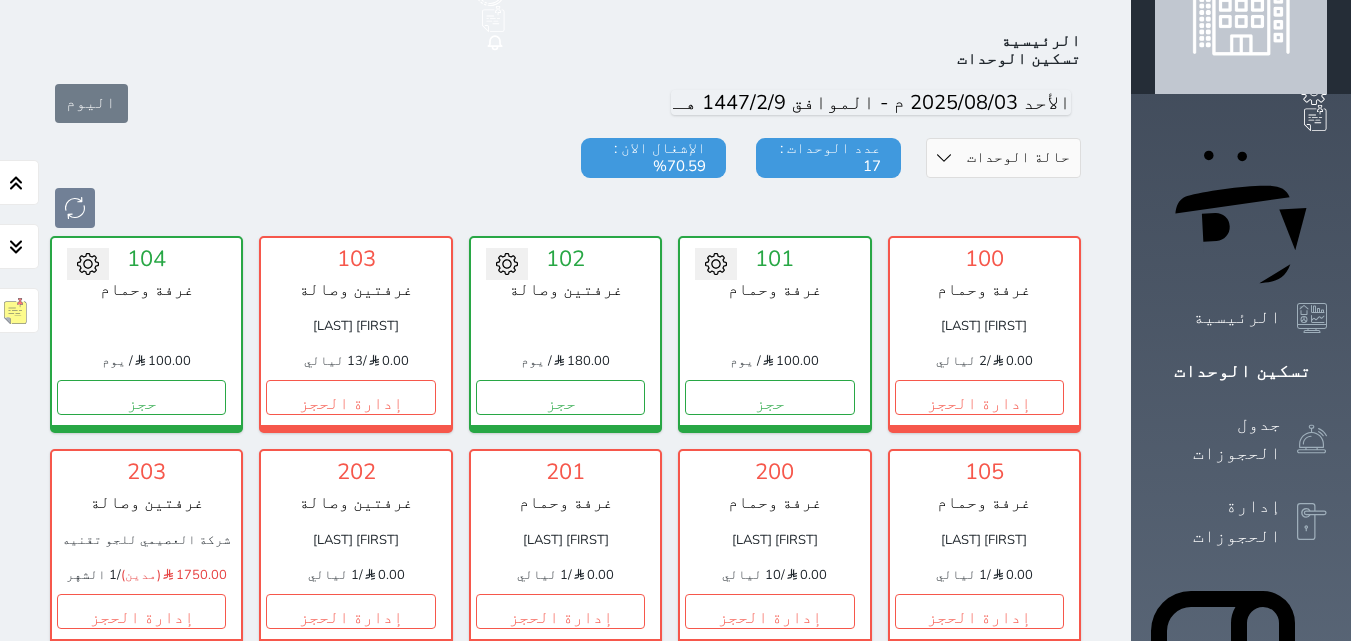 click on "إدارة الحجز" at bounding box center (979, 824) 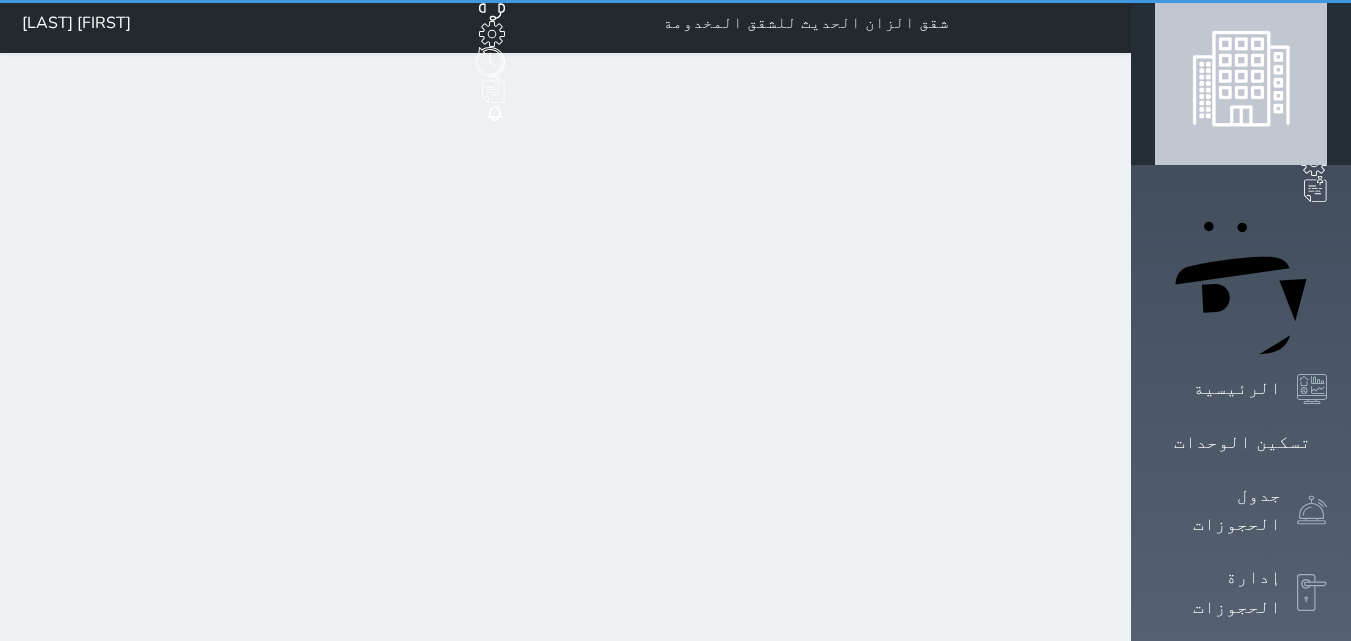 scroll, scrollTop: 0, scrollLeft: 0, axis: both 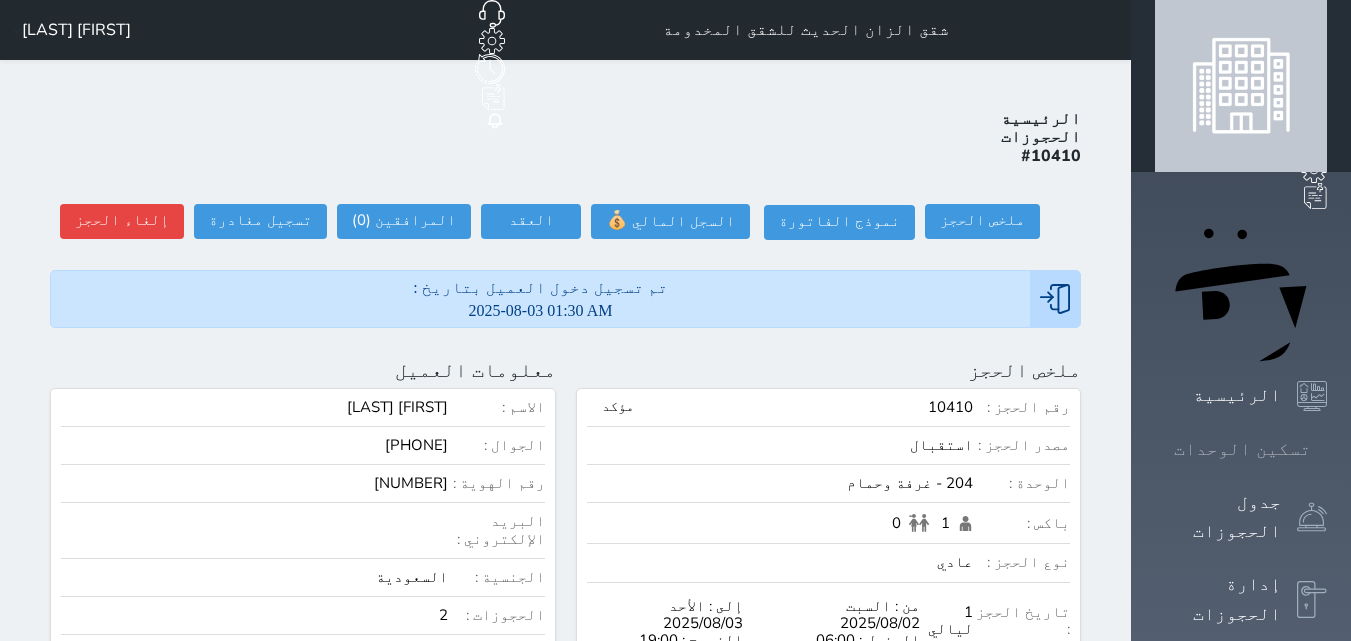 click on "تسكين الوحدات" at bounding box center [1242, 449] 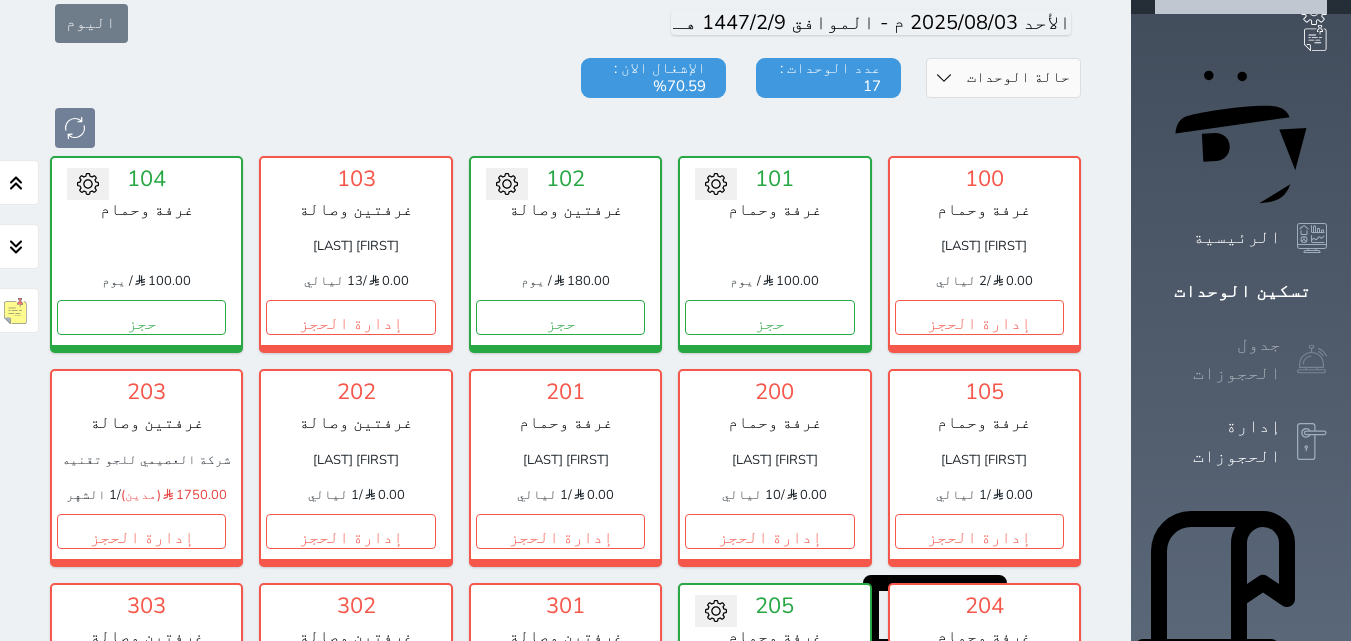 scroll, scrollTop: 278, scrollLeft: 0, axis: vertical 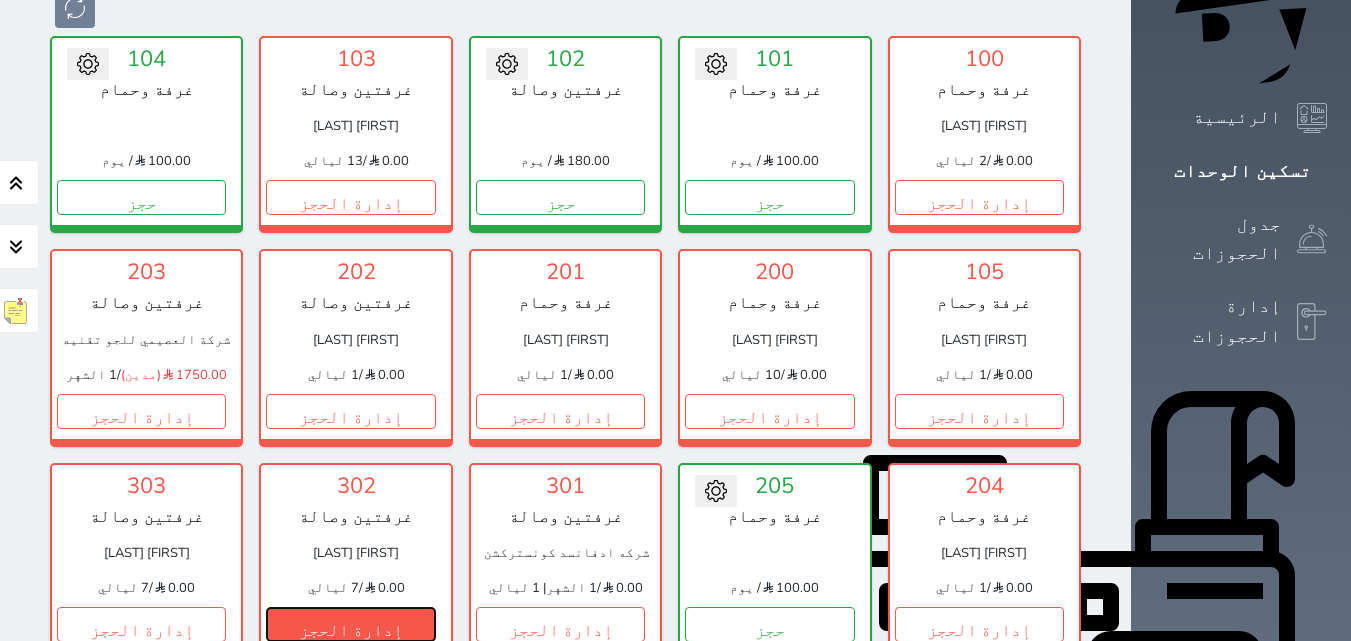 click on "إدارة الحجز" at bounding box center (350, 624) 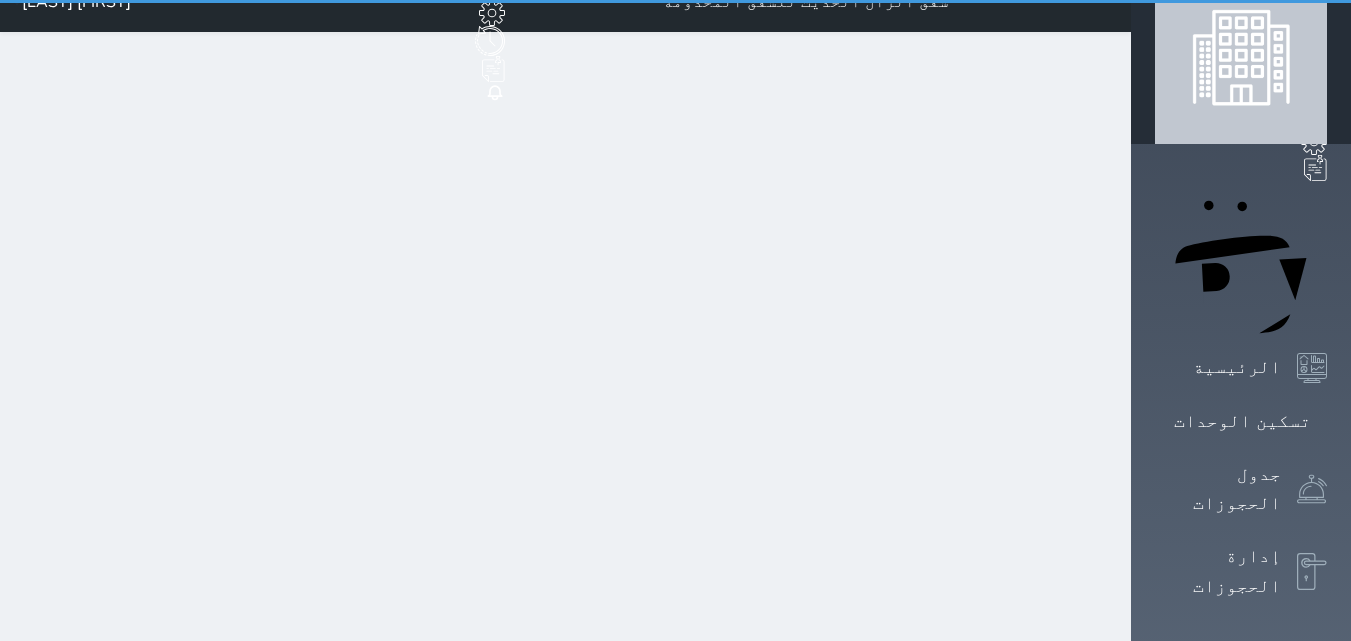 scroll, scrollTop: 0, scrollLeft: 0, axis: both 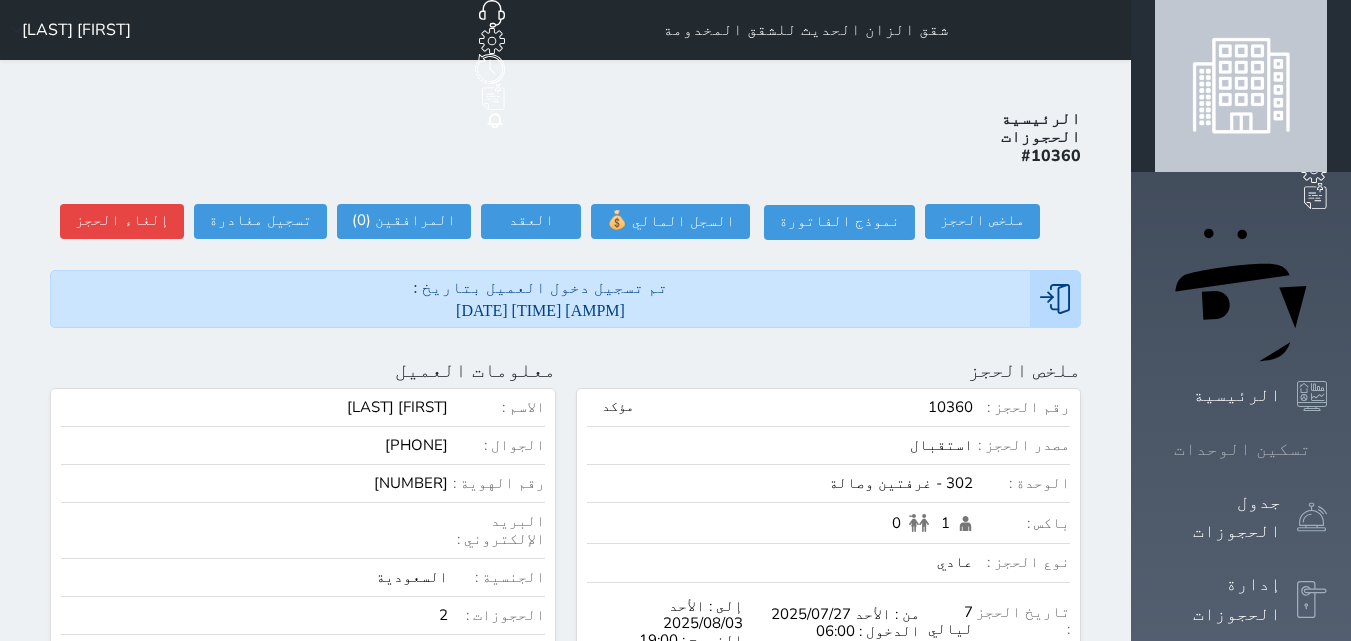 click 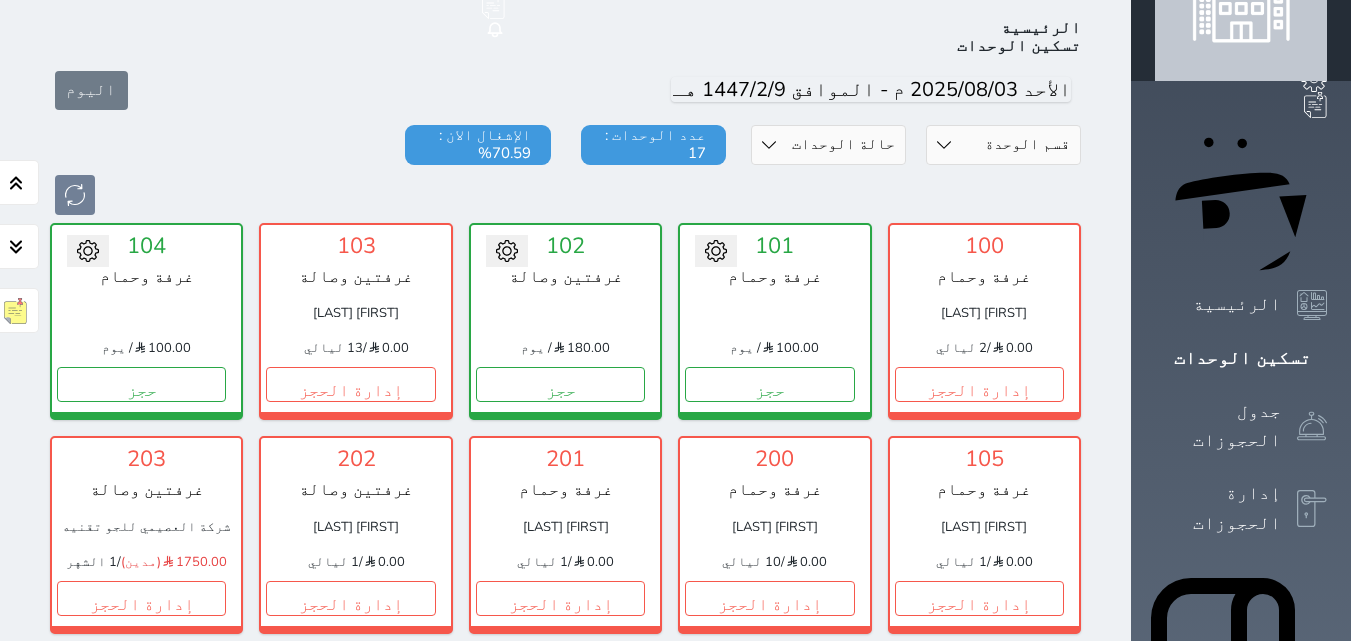 scroll, scrollTop: 0, scrollLeft: 0, axis: both 